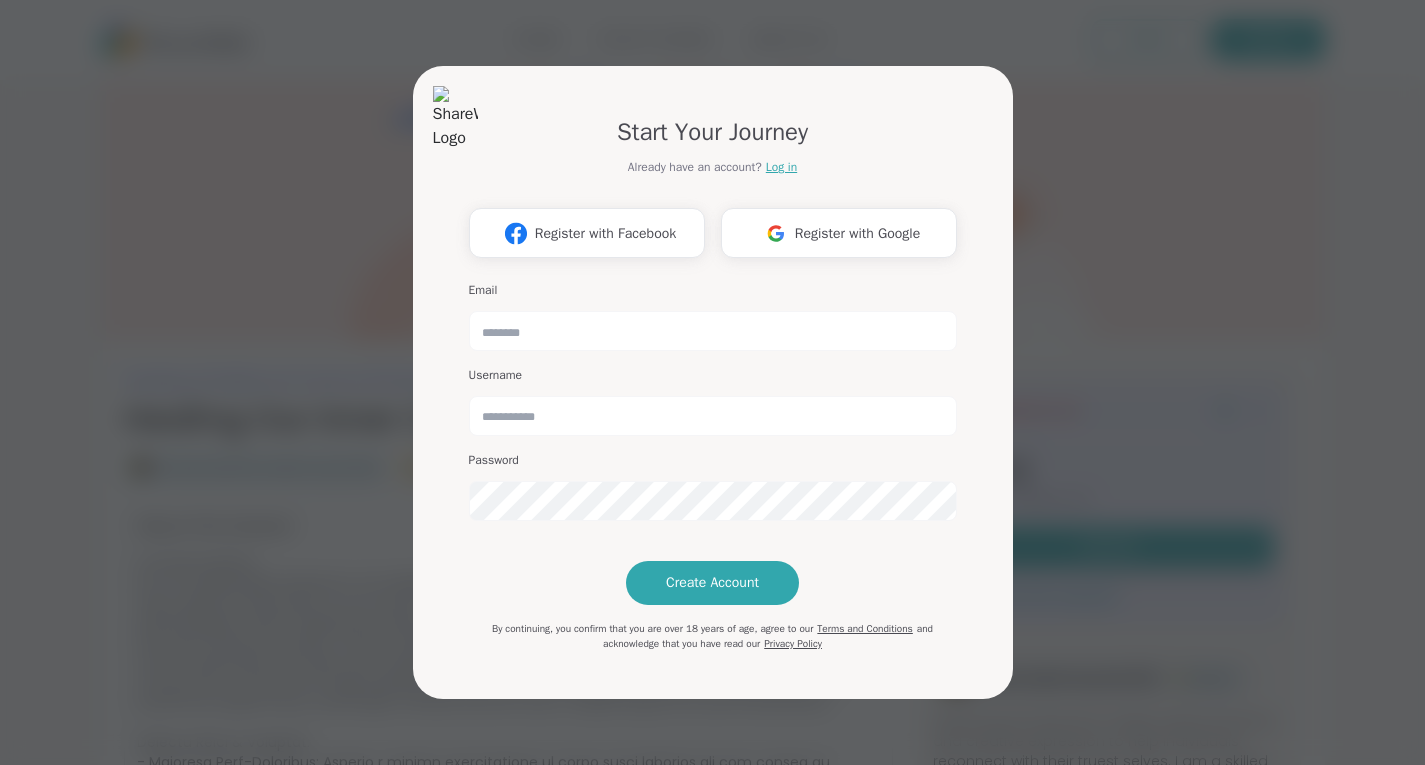 scroll, scrollTop: 0, scrollLeft: 0, axis: both 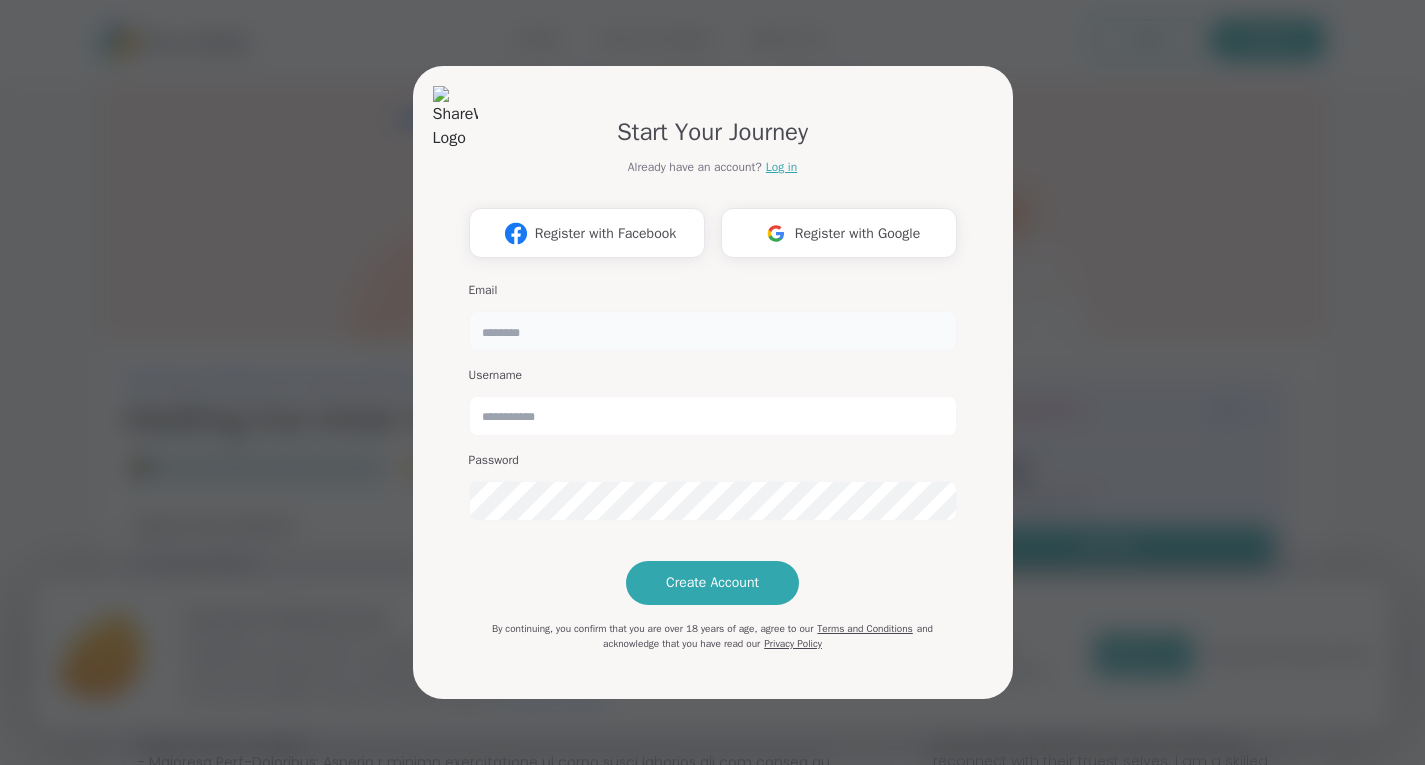 click at bounding box center (713, 331) 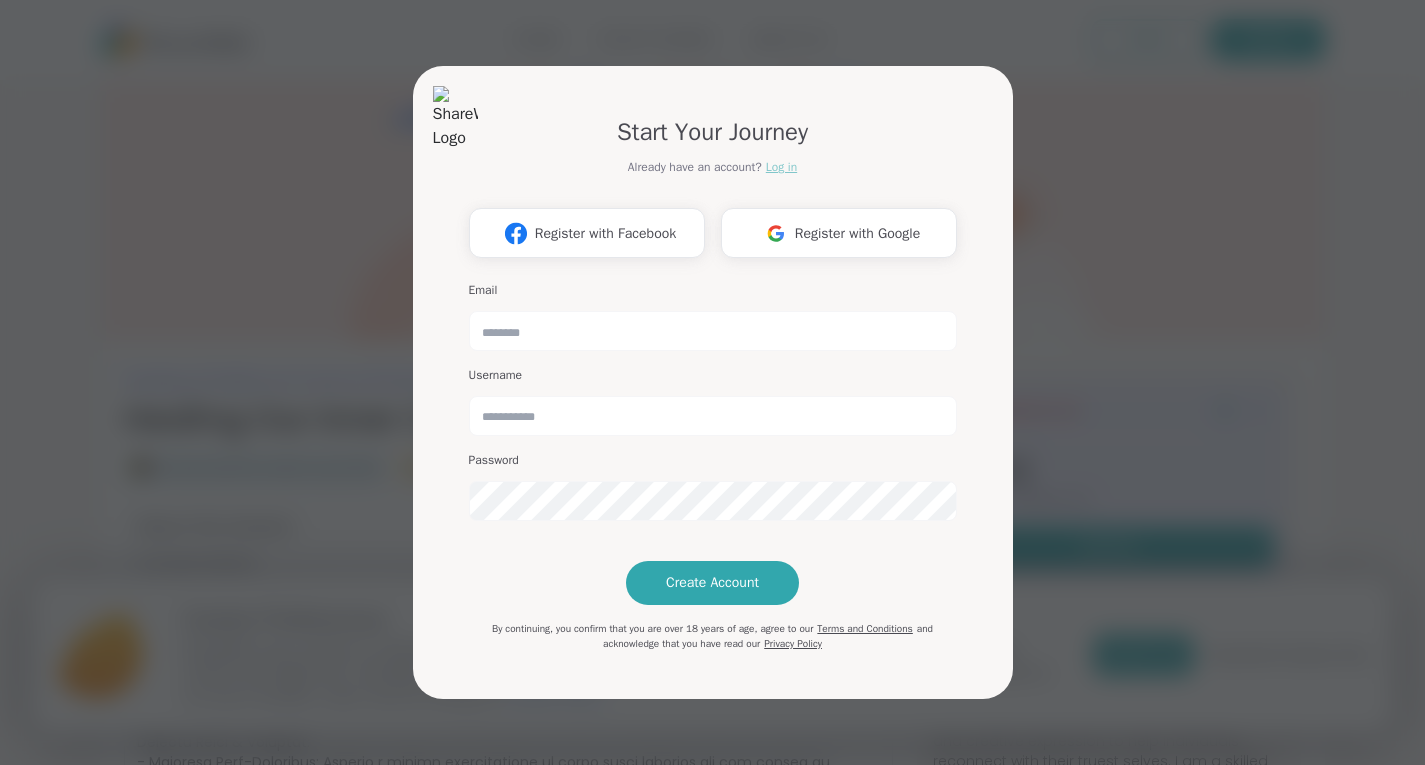 click on "Log in" at bounding box center (781, 167) 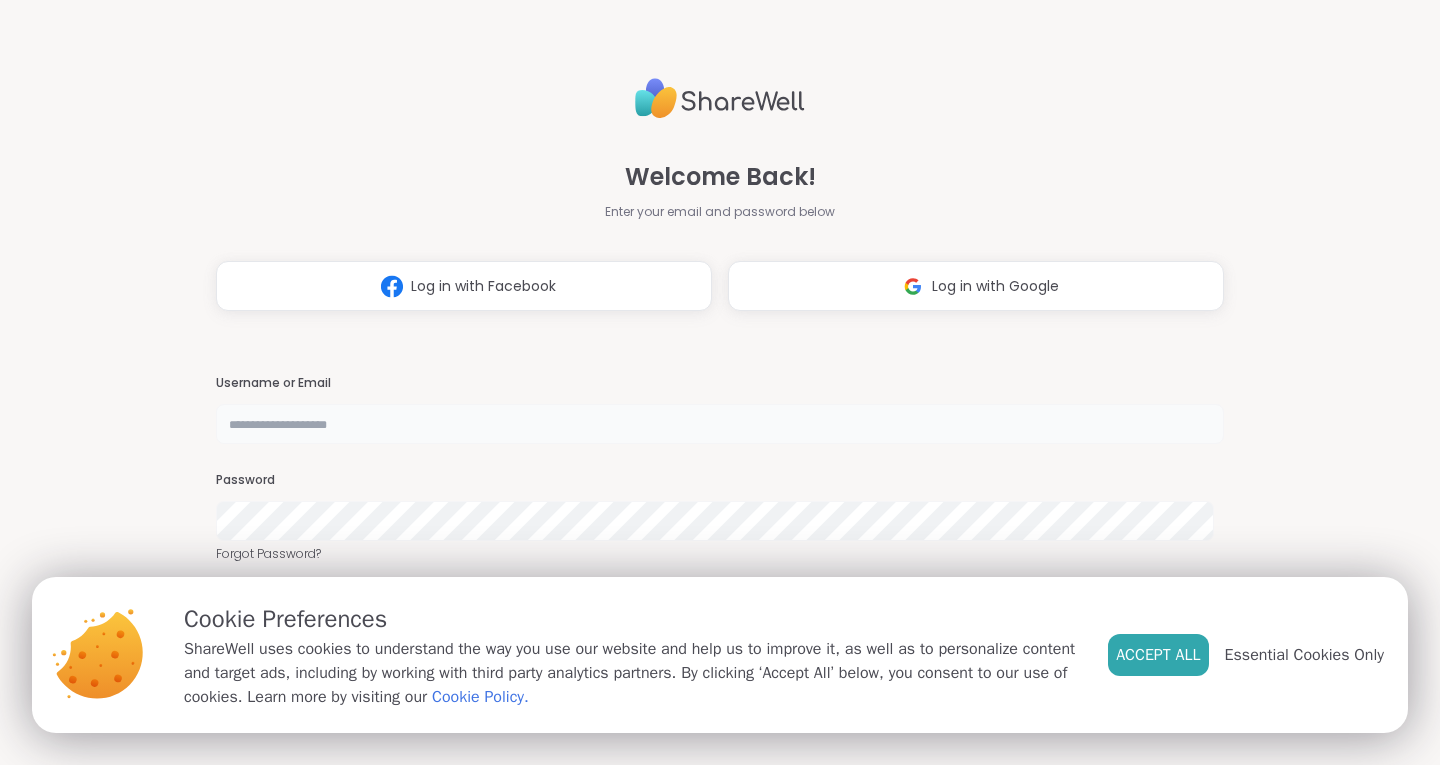 click at bounding box center [720, 424] 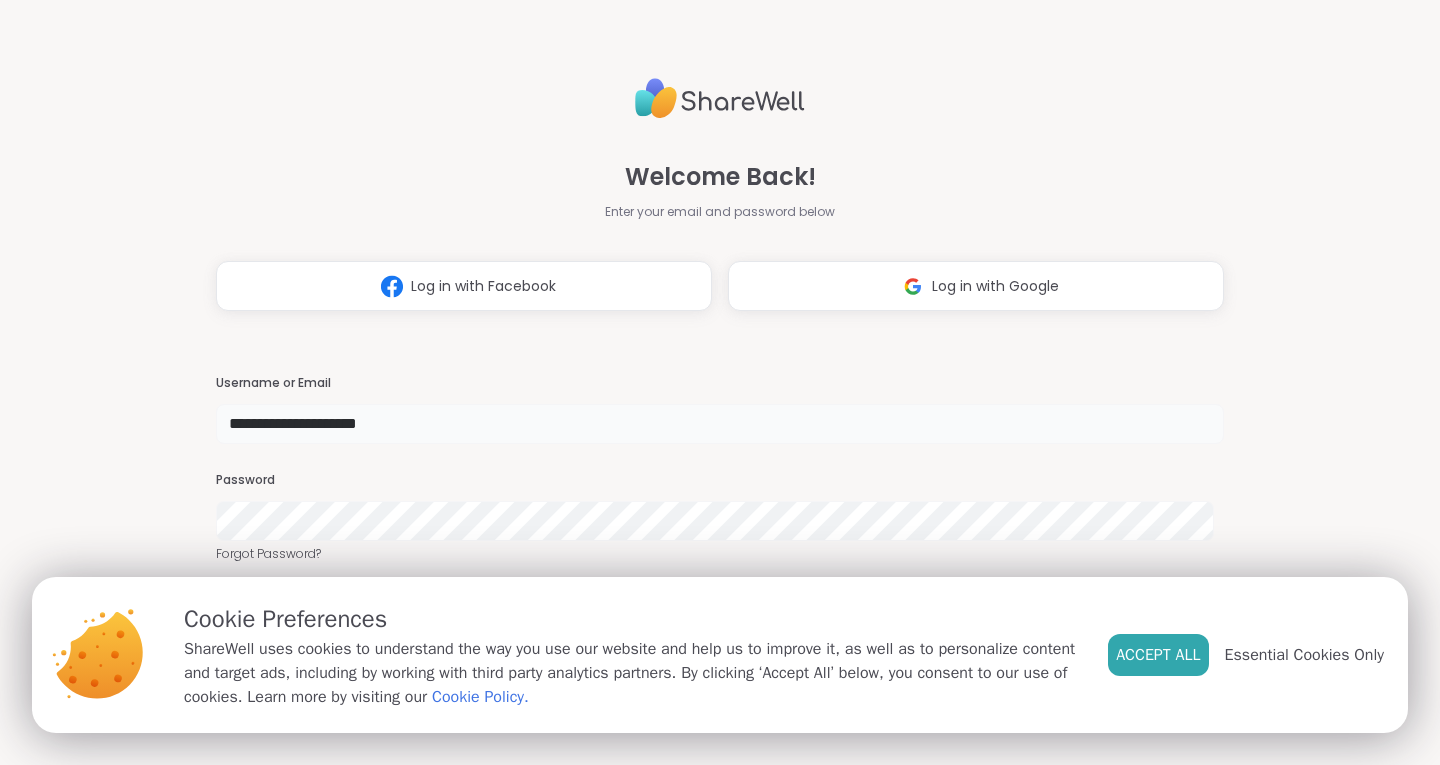 type on "**********" 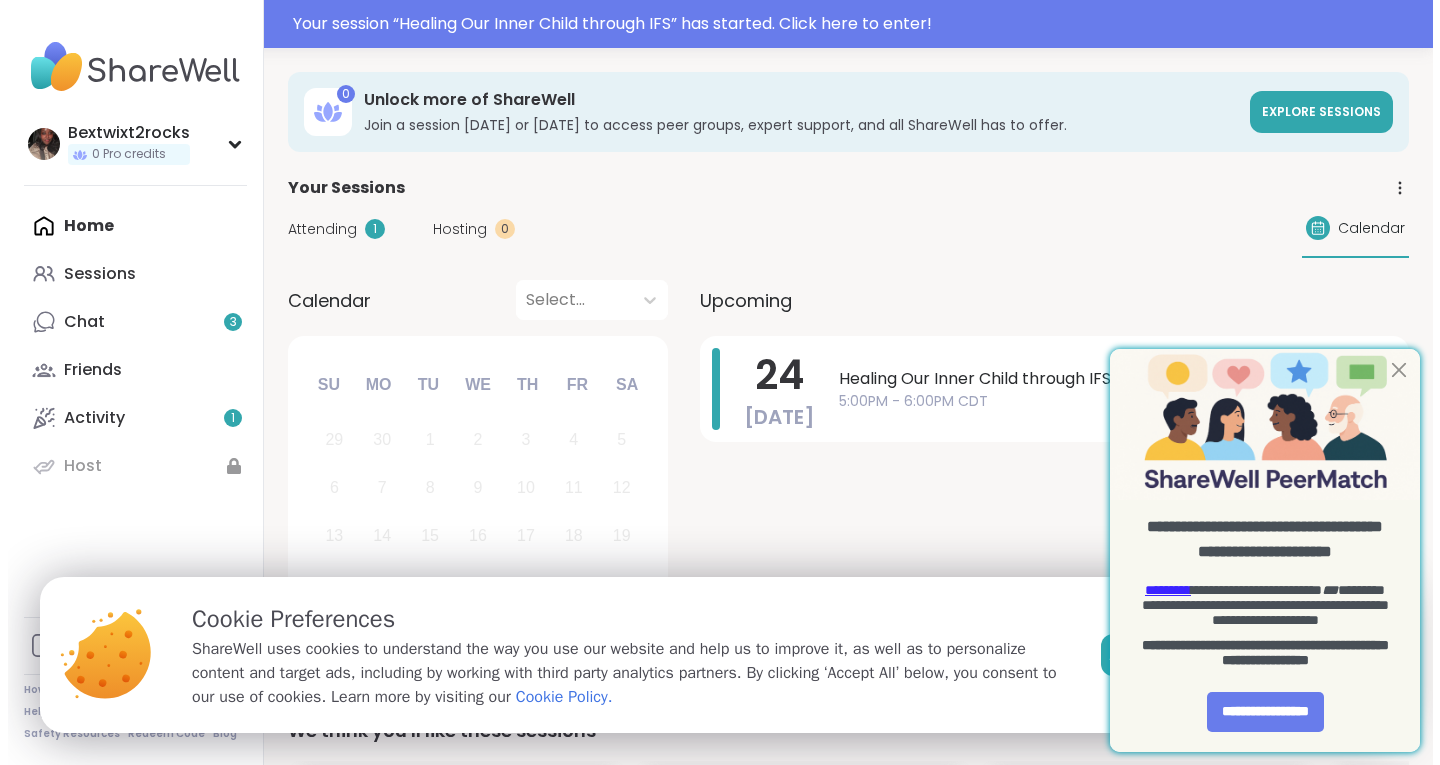 scroll, scrollTop: 0, scrollLeft: 0, axis: both 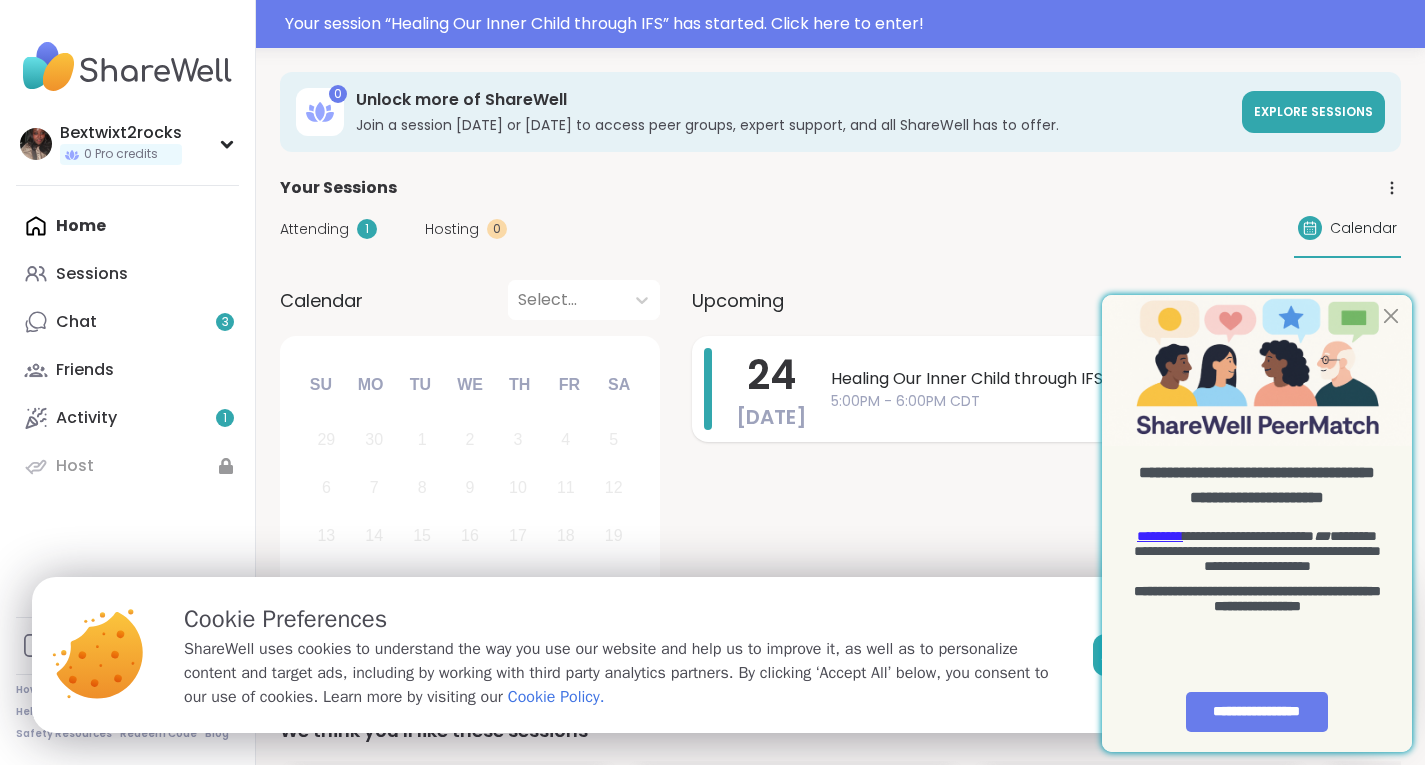 click on "Healing Our Inner Child through IFS" at bounding box center [1098, 379] 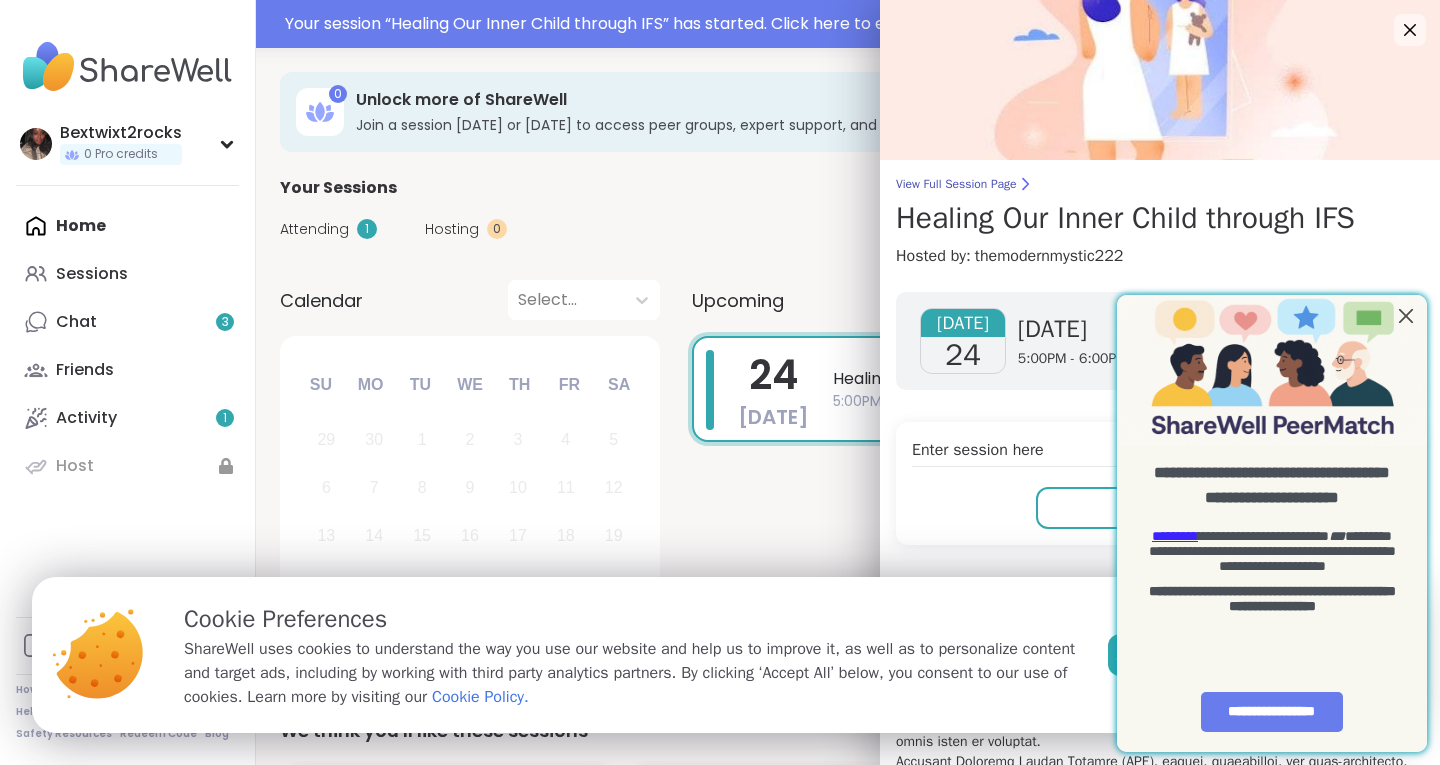 click at bounding box center (1406, 315) 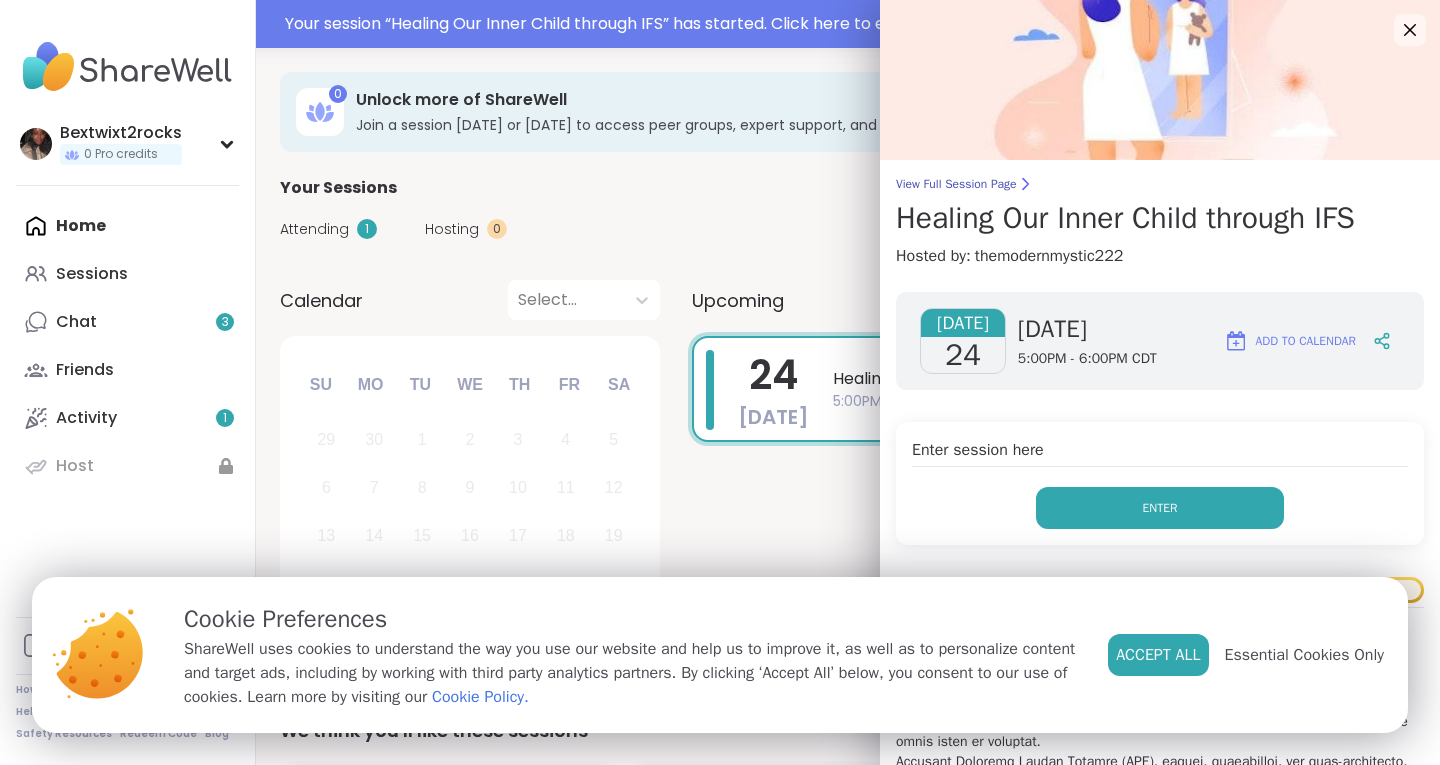 click on "Enter" at bounding box center [1160, 508] 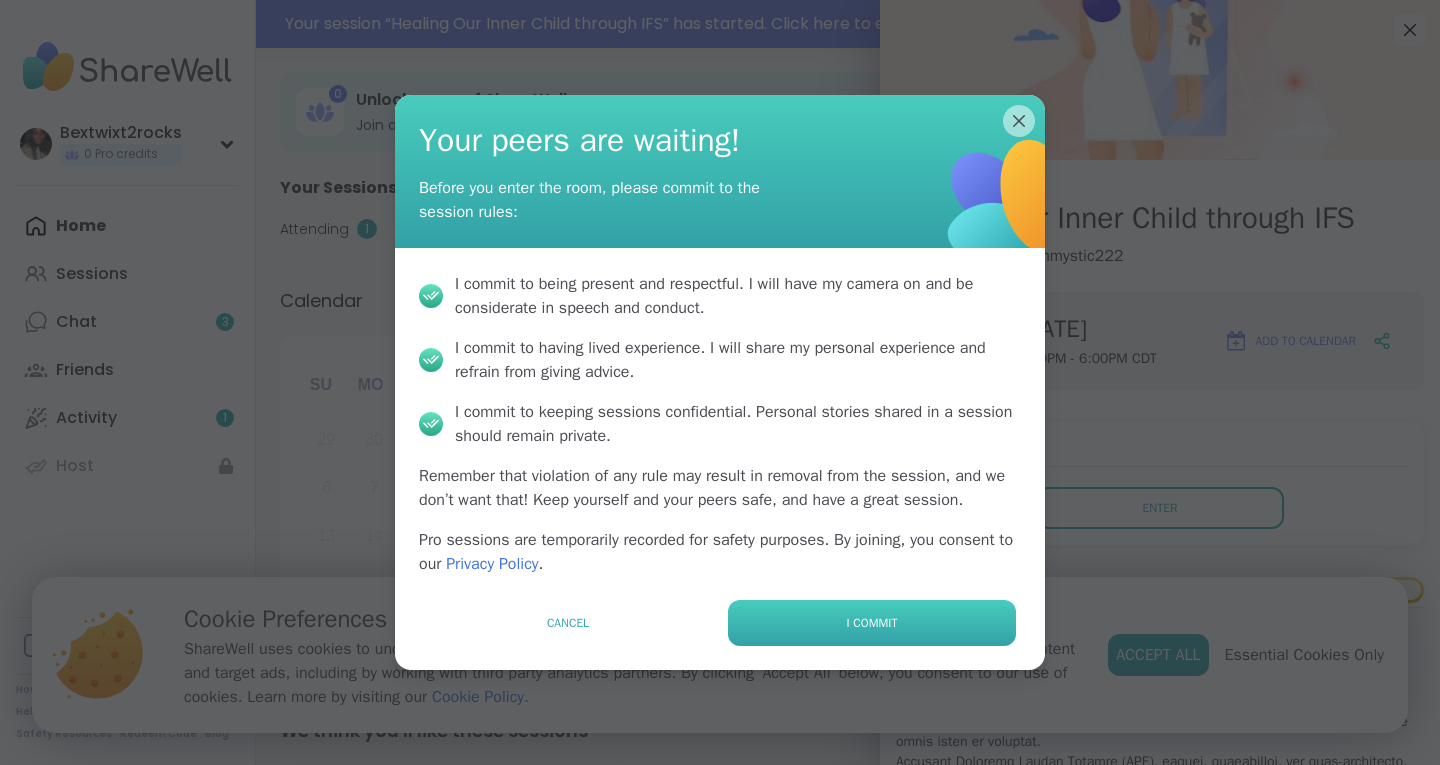 click on "I commit" at bounding box center [872, 623] 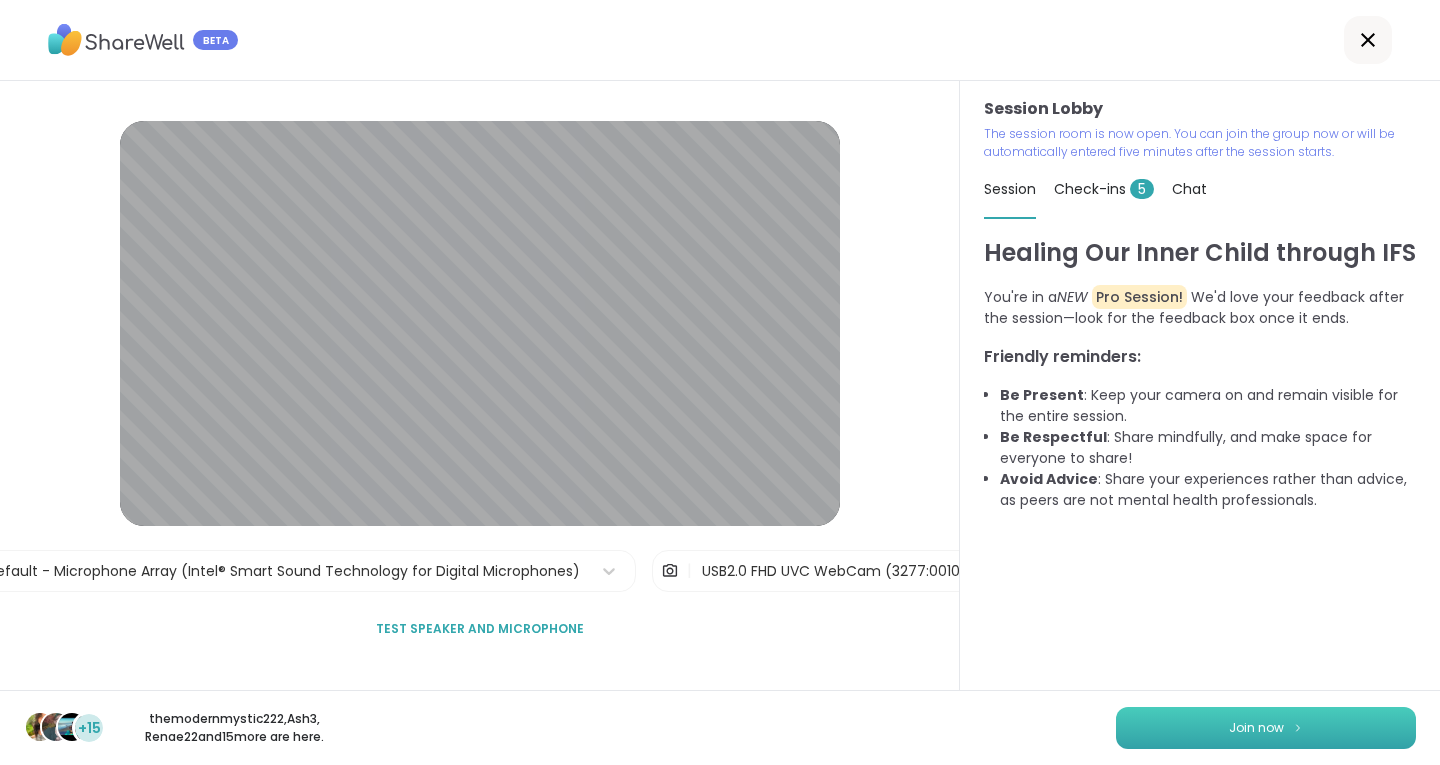 click on "Join now" at bounding box center [1266, 728] 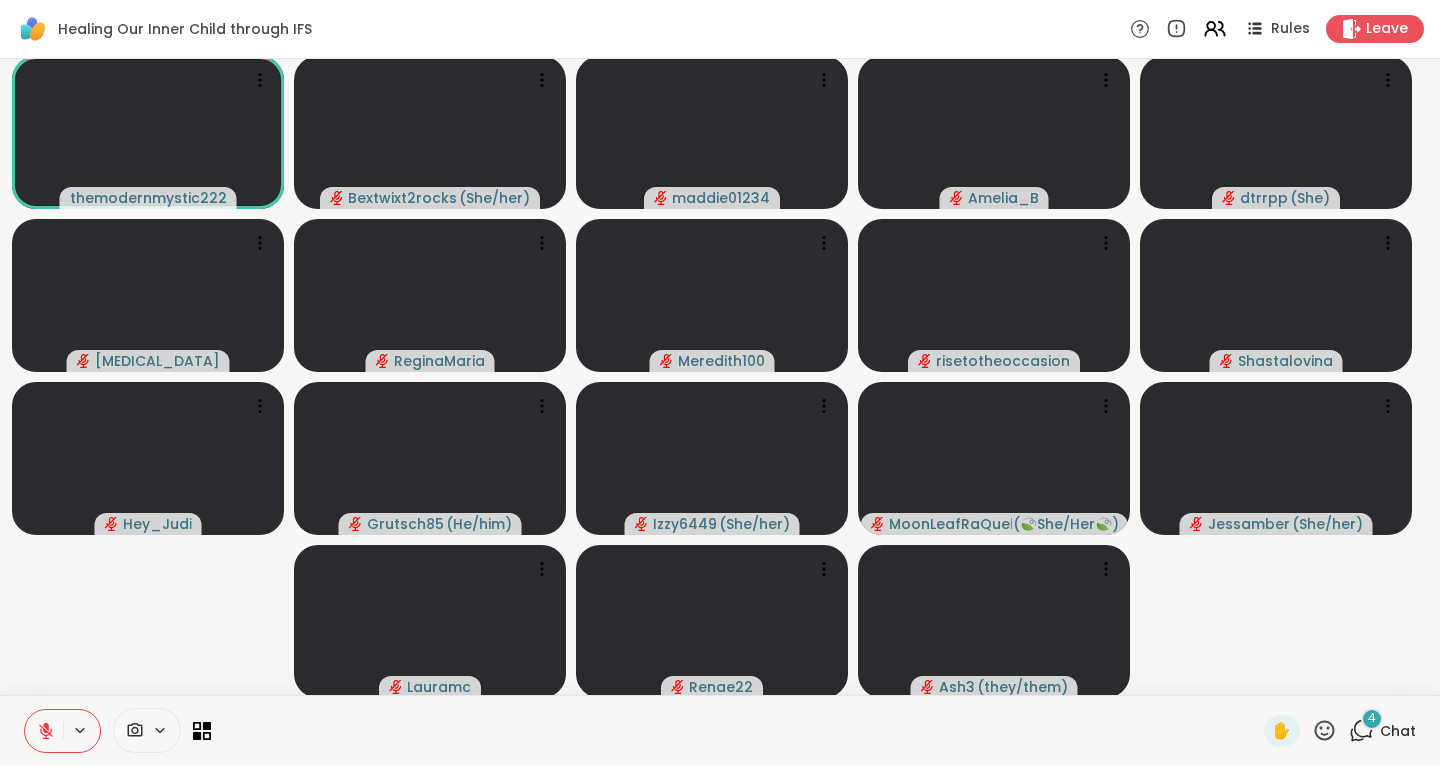 click on "Chat" at bounding box center [1398, 731] 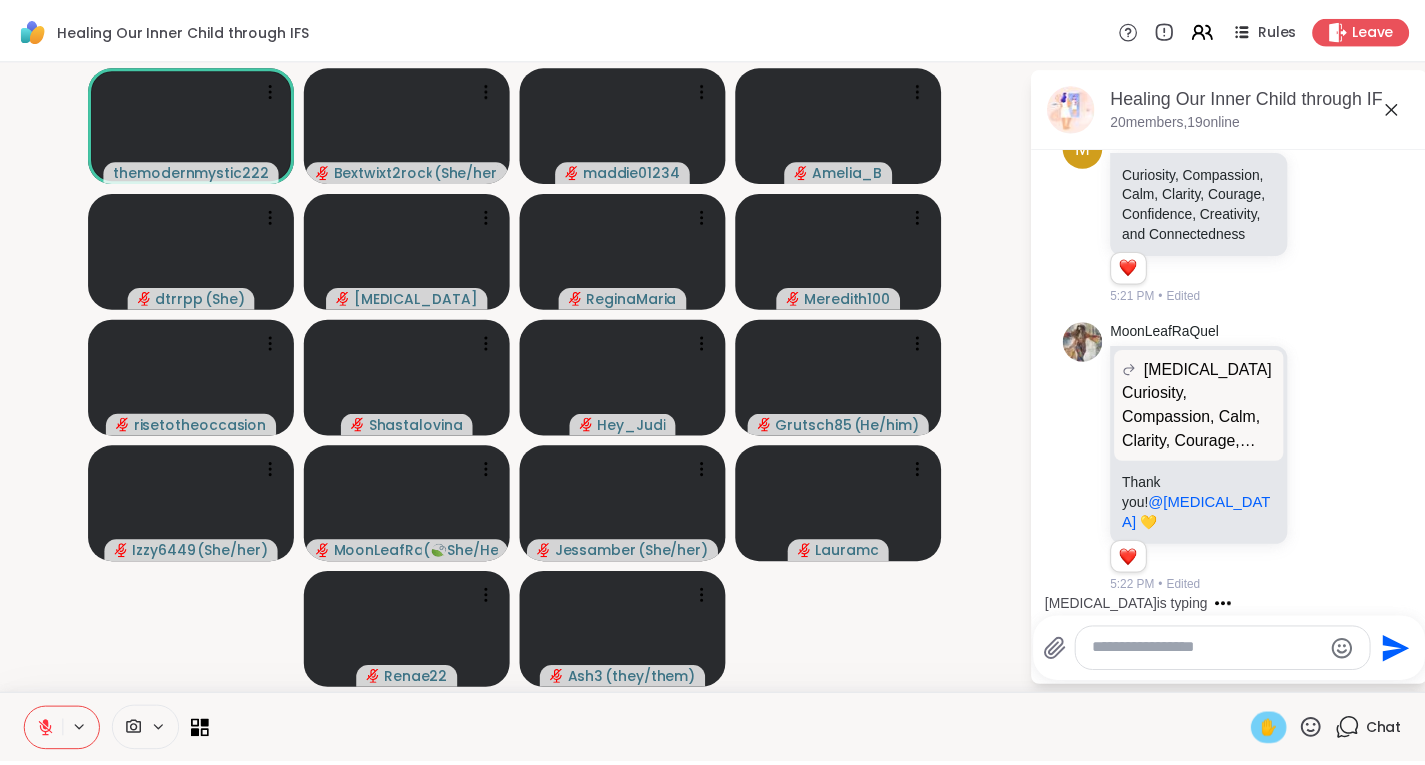 scroll, scrollTop: 1345, scrollLeft: 0, axis: vertical 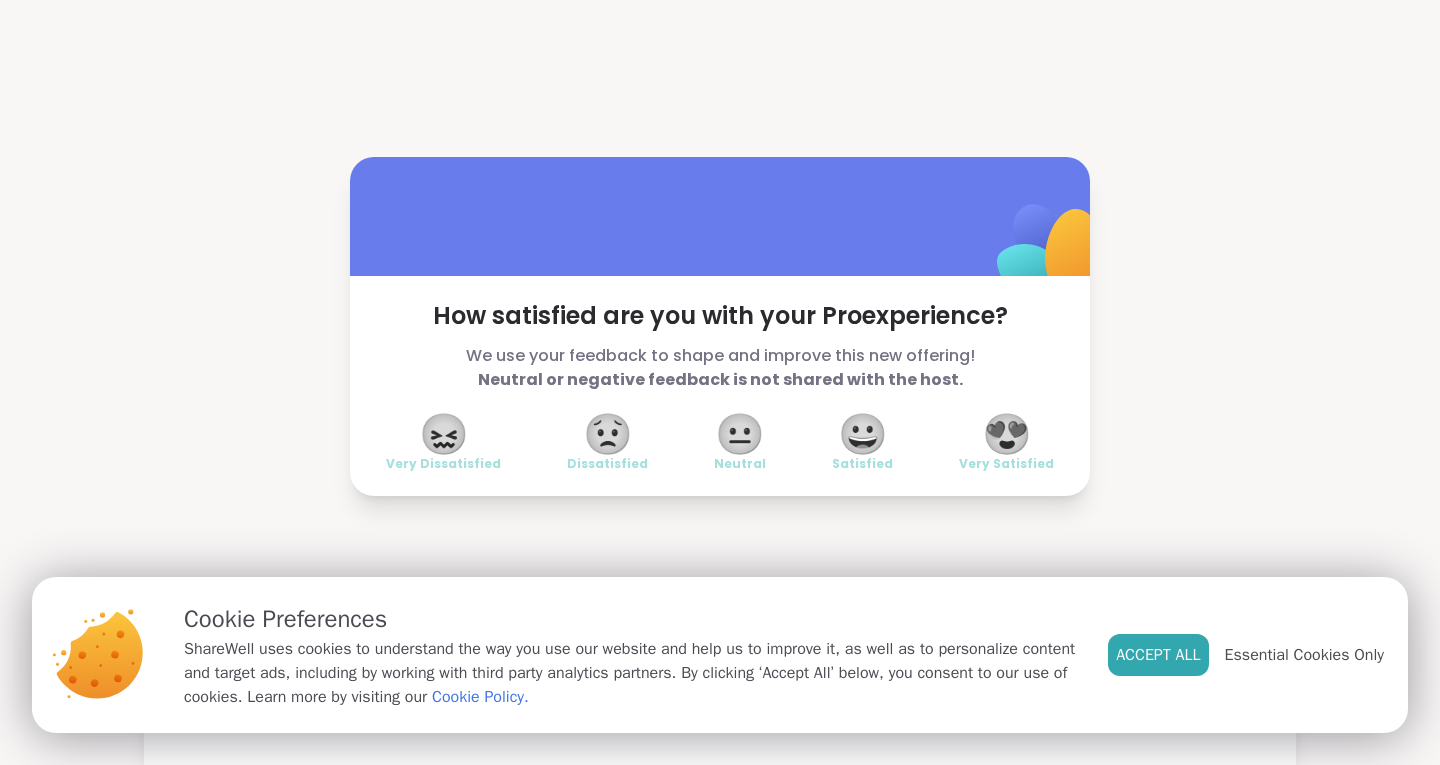 click on "😐" at bounding box center (740, 434) 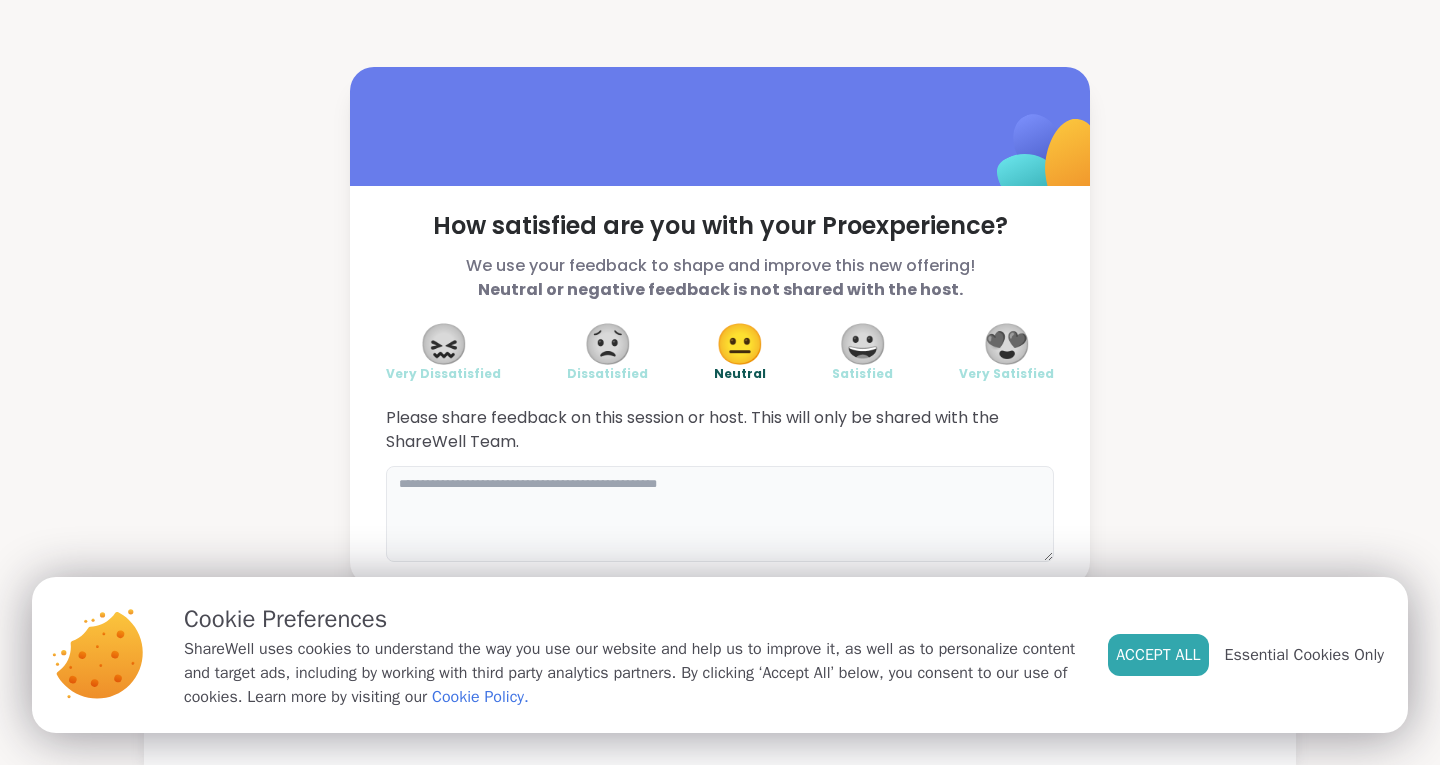 click at bounding box center [720, 514] 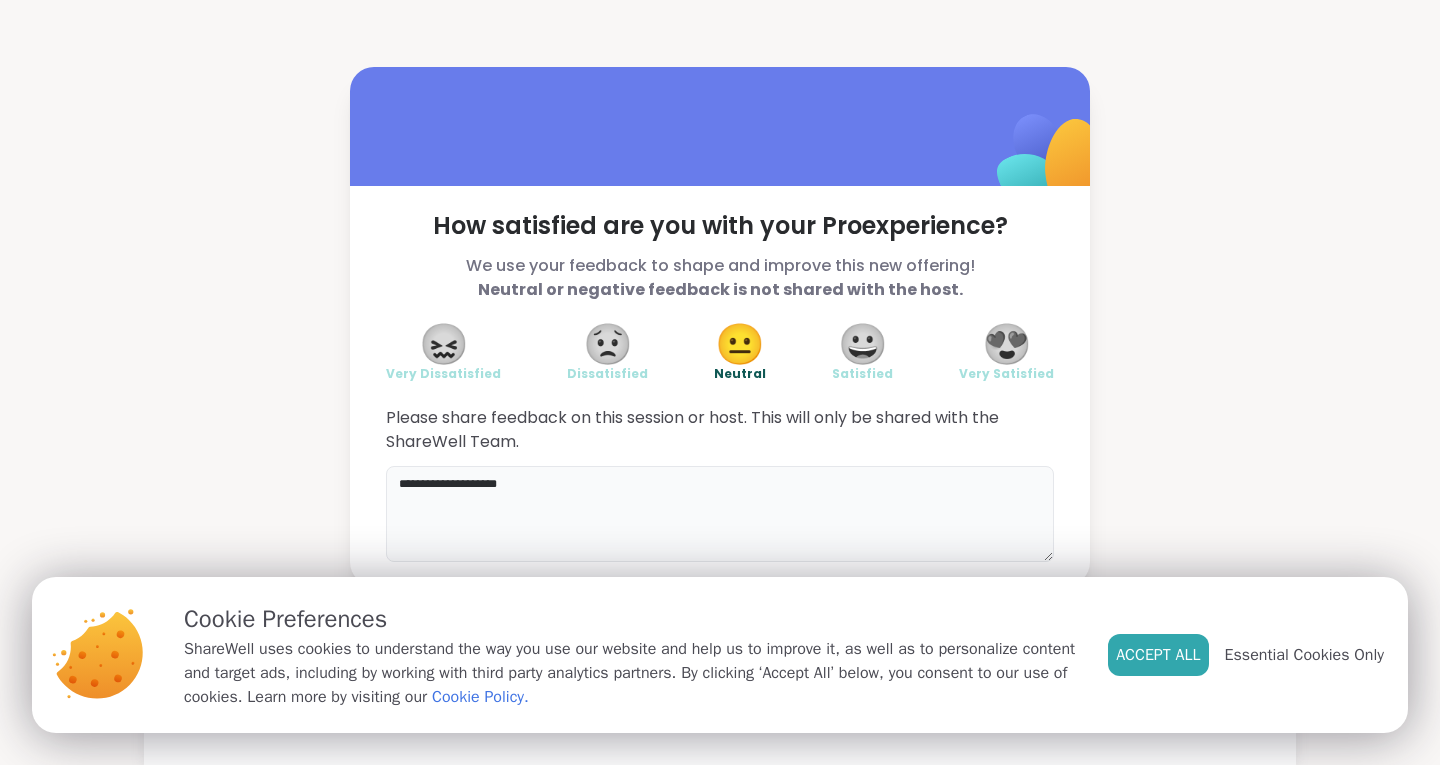 type on "**********" 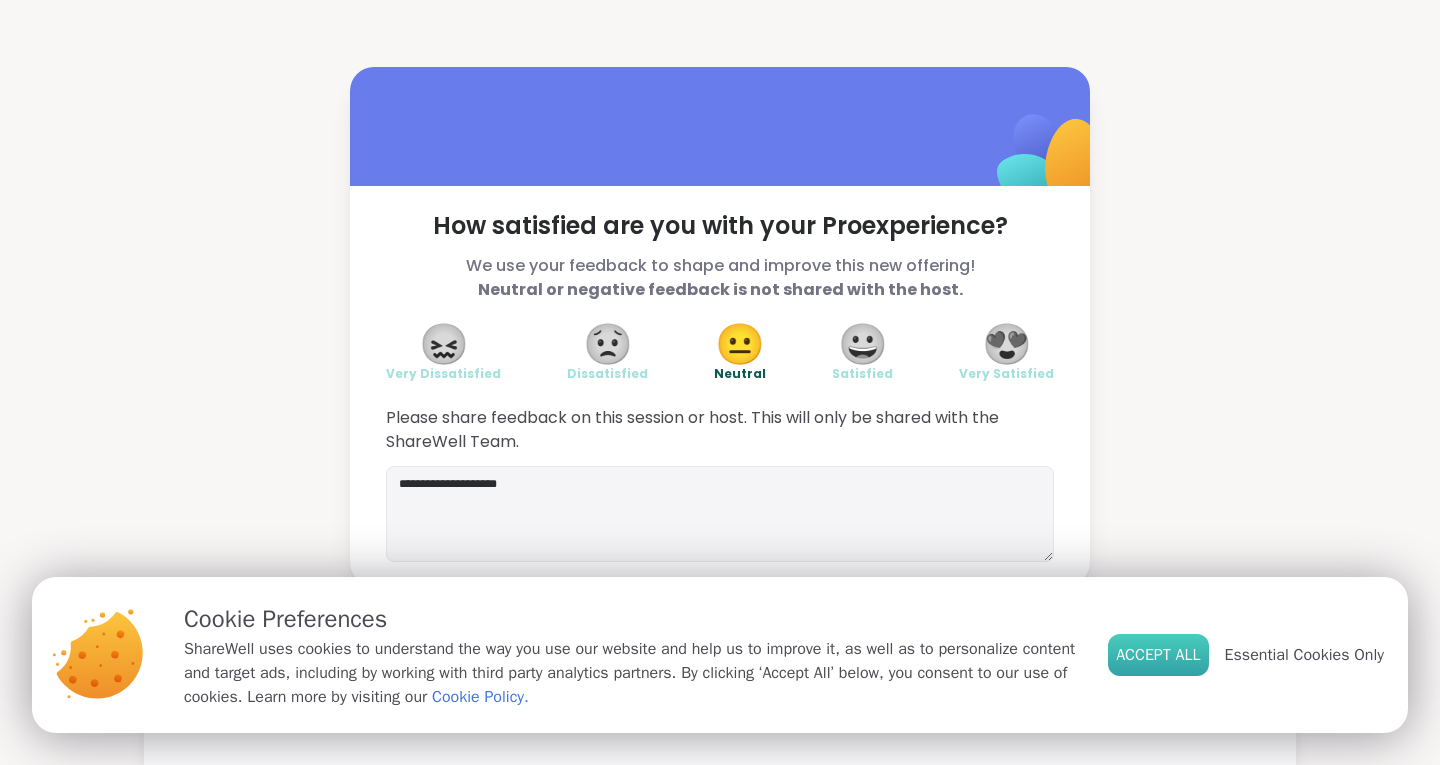 drag, startPoint x: 1119, startPoint y: 632, endPoint x: 1118, endPoint y: 642, distance: 10.049875 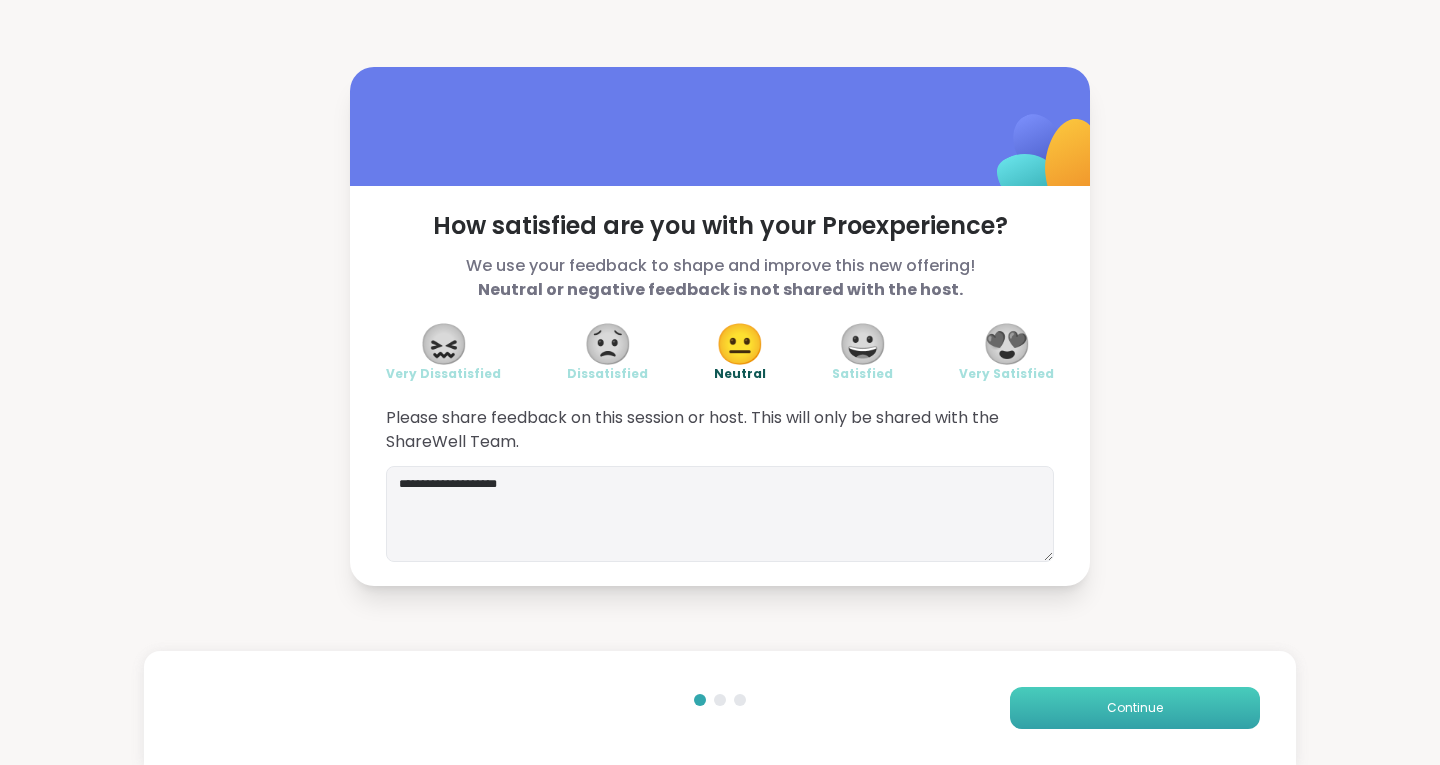 click on "Continue" at bounding box center [1135, 708] 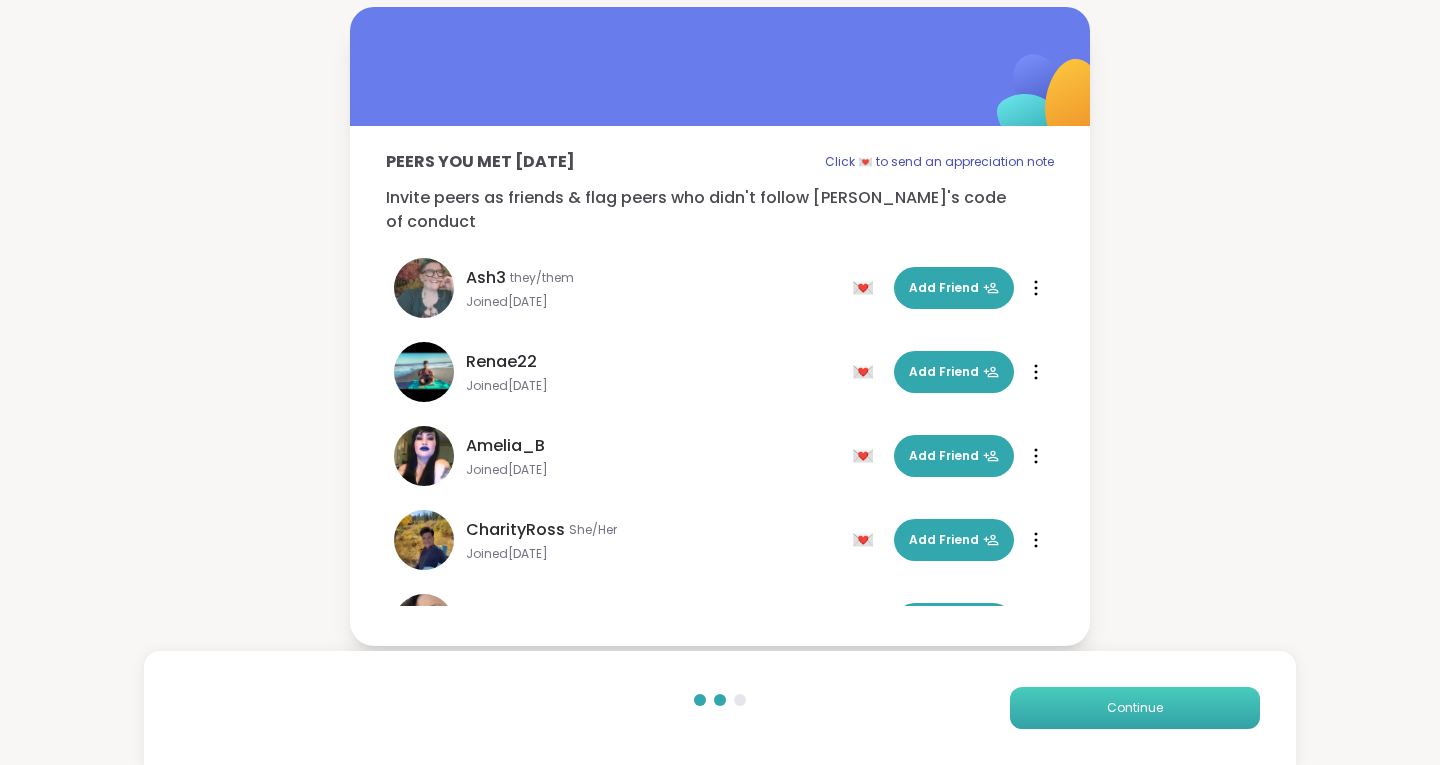 click on "Continue" at bounding box center [1135, 708] 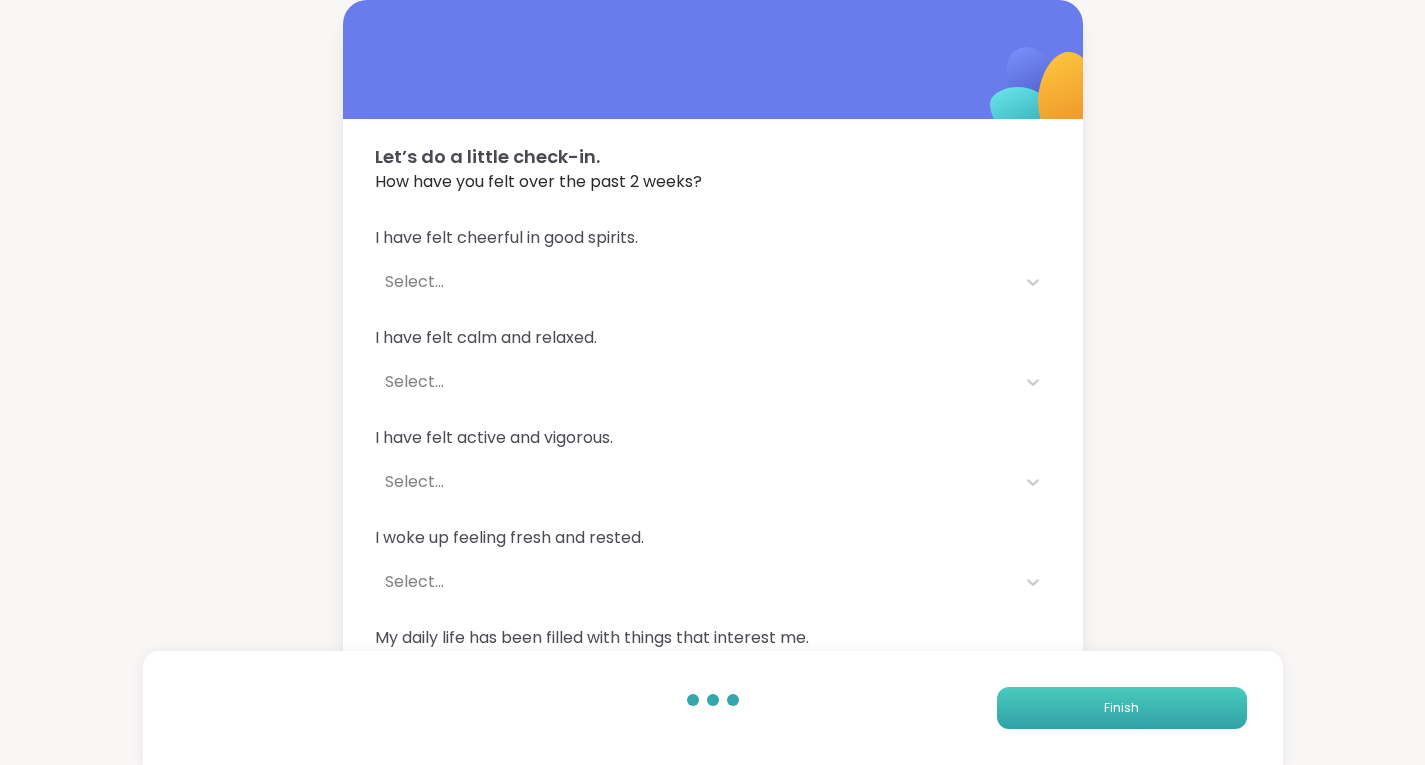 click on "Finish" at bounding box center [1122, 708] 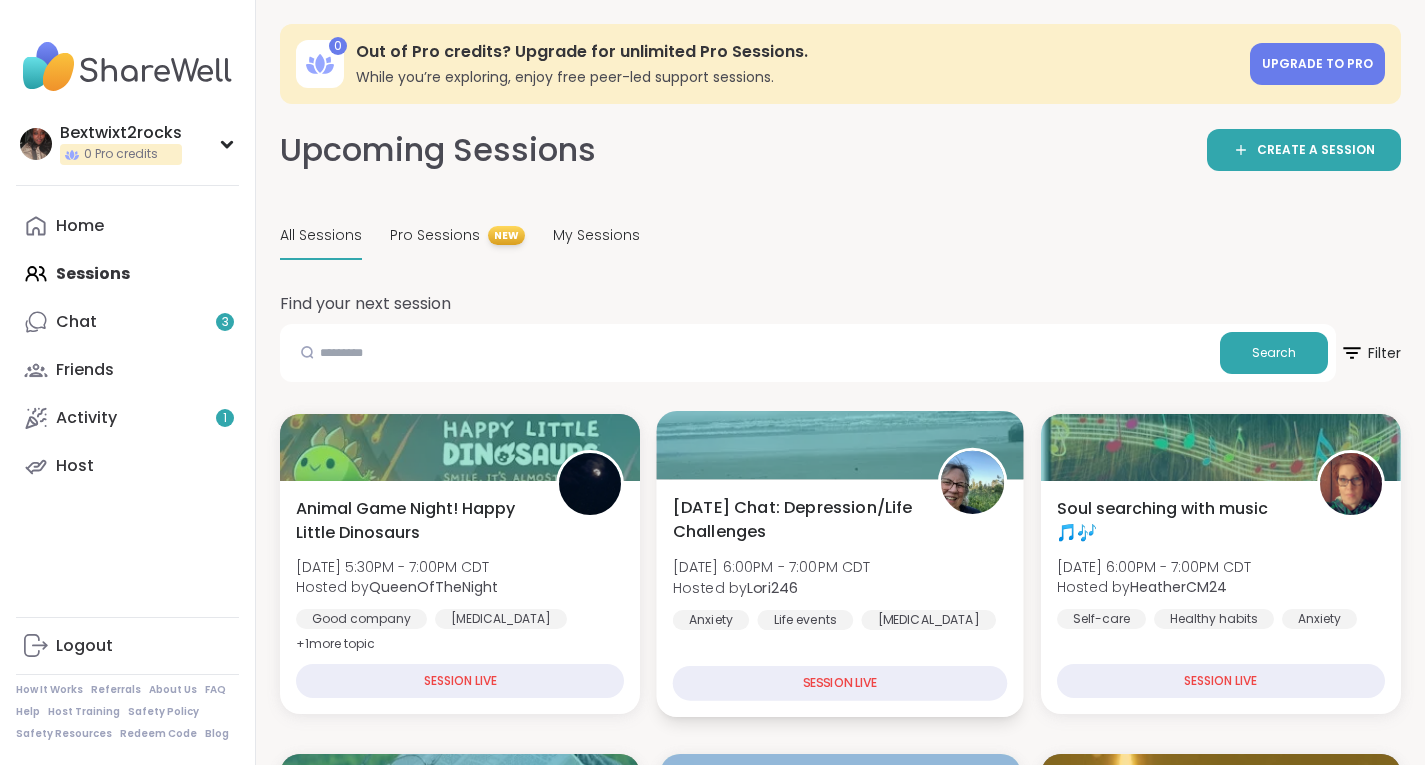 click on "SESSION LIVE" at bounding box center (840, 683) 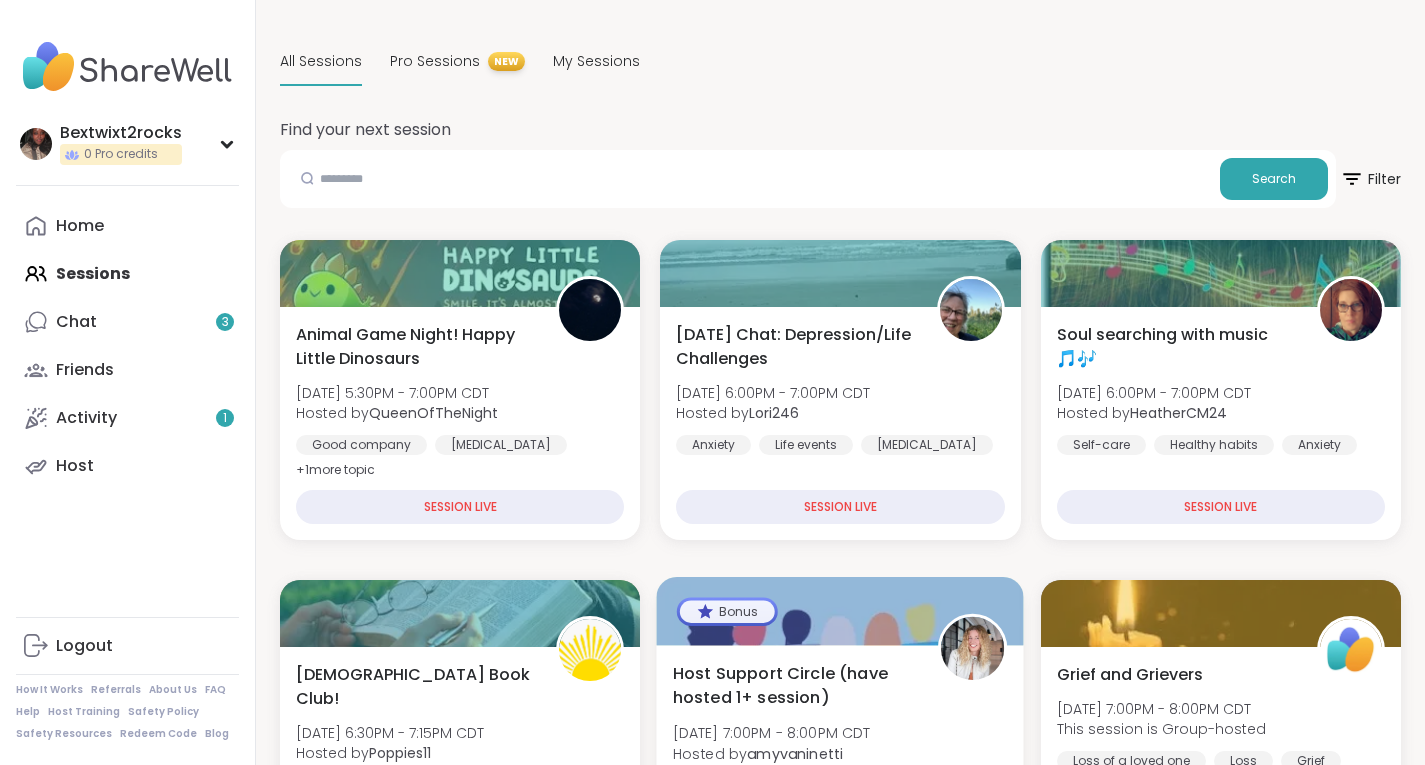 scroll, scrollTop: 175, scrollLeft: 0, axis: vertical 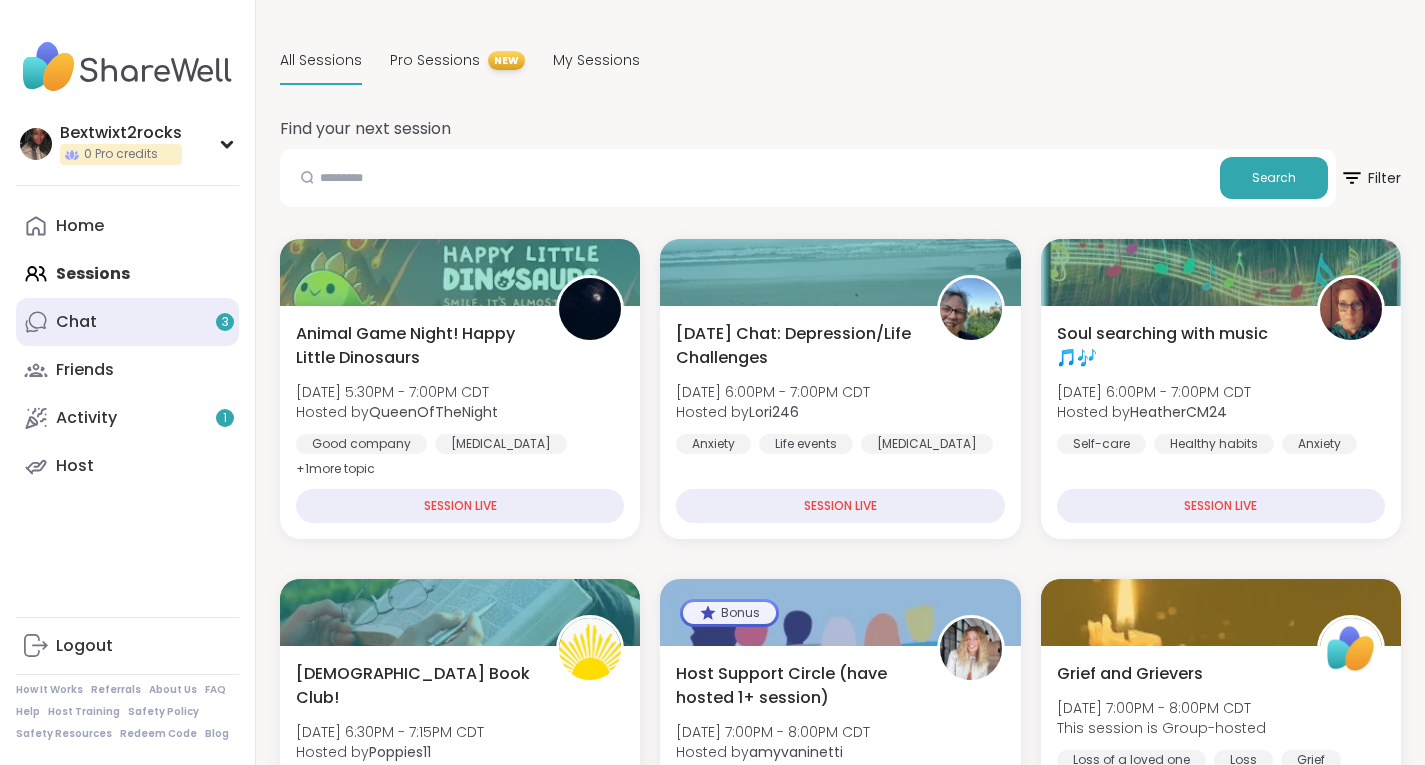 click on "Chat 3" at bounding box center [127, 322] 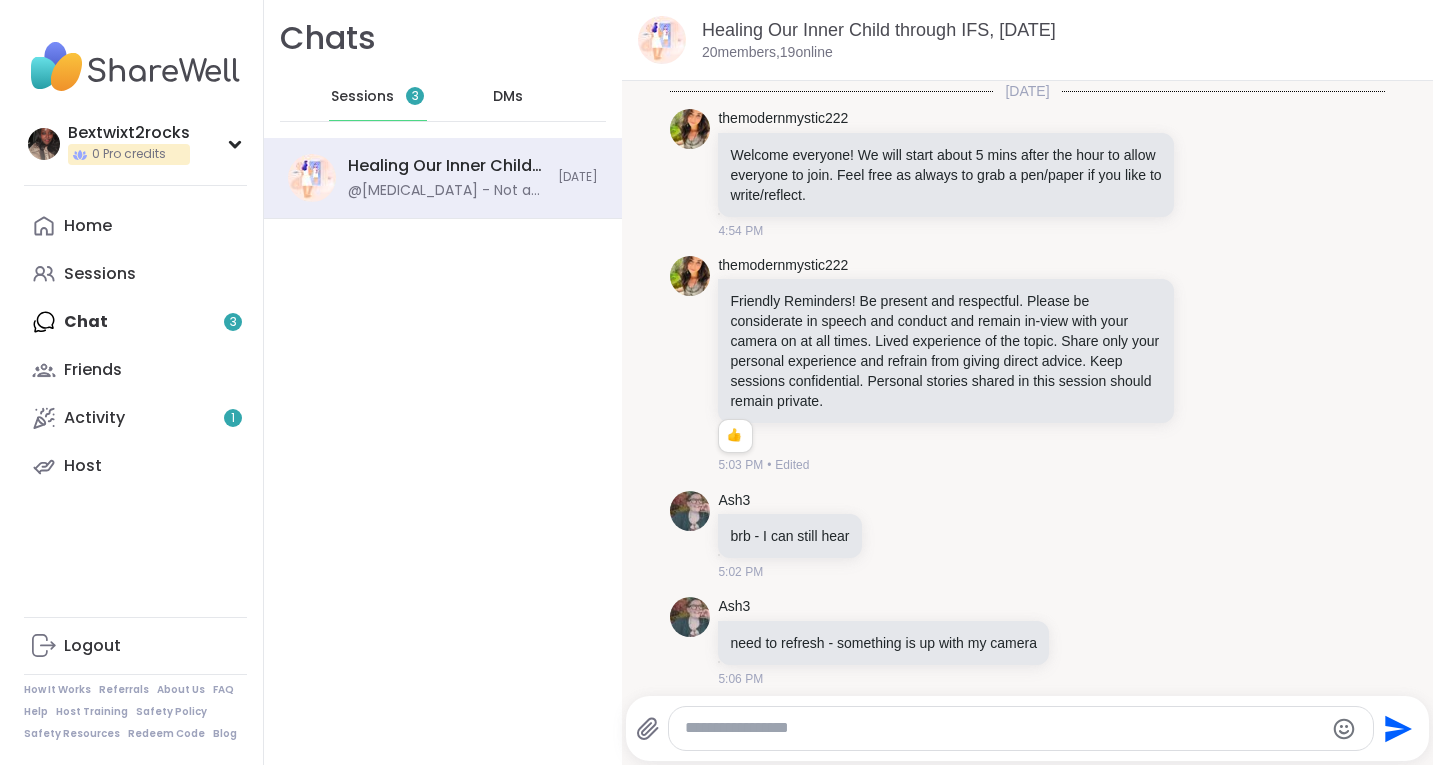scroll, scrollTop: 0, scrollLeft: 0, axis: both 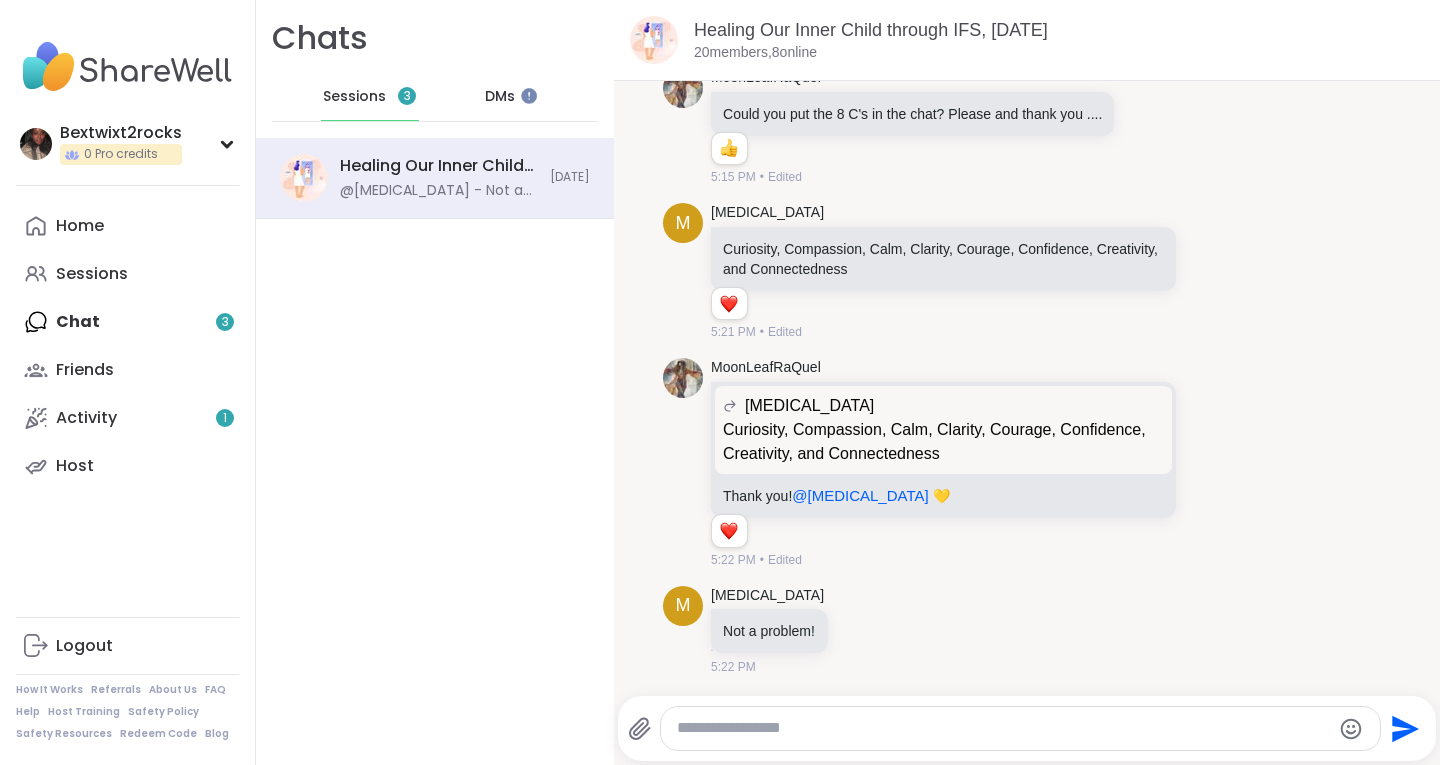 click on "DMs" at bounding box center [500, 97] 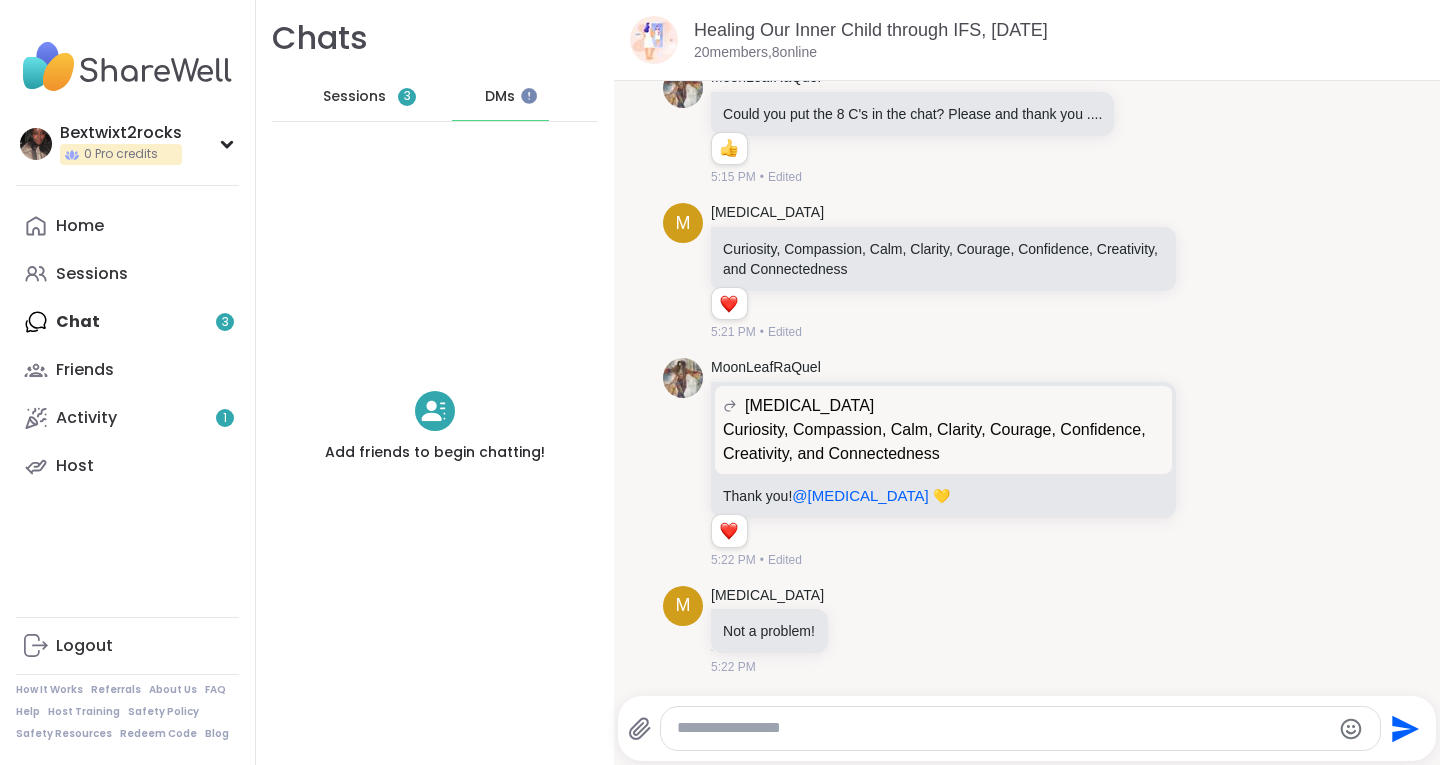 click on "Sessions 3" at bounding box center [370, 97] 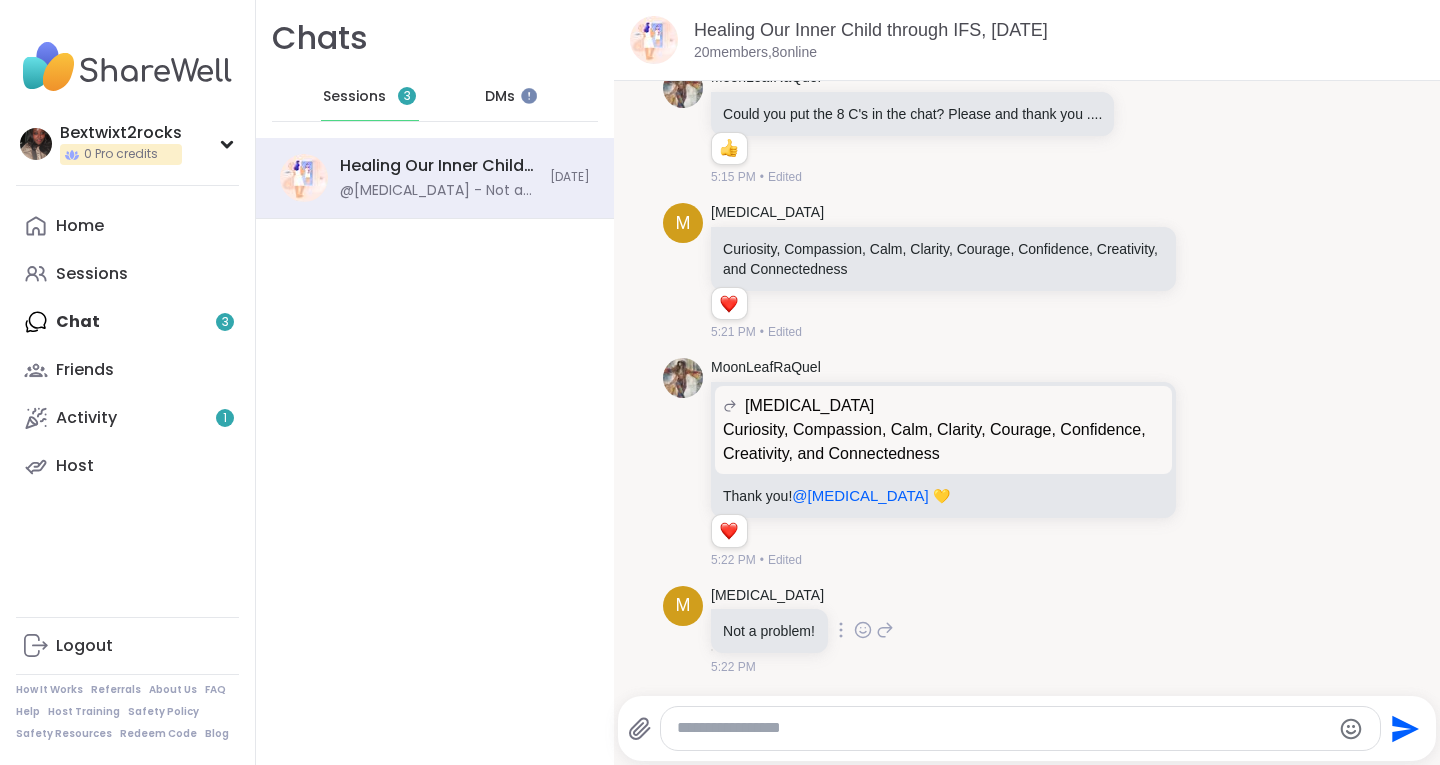 click on "M [PERSON_NAME] Not a problem! 5:22 PM" at bounding box center (1027, 631) 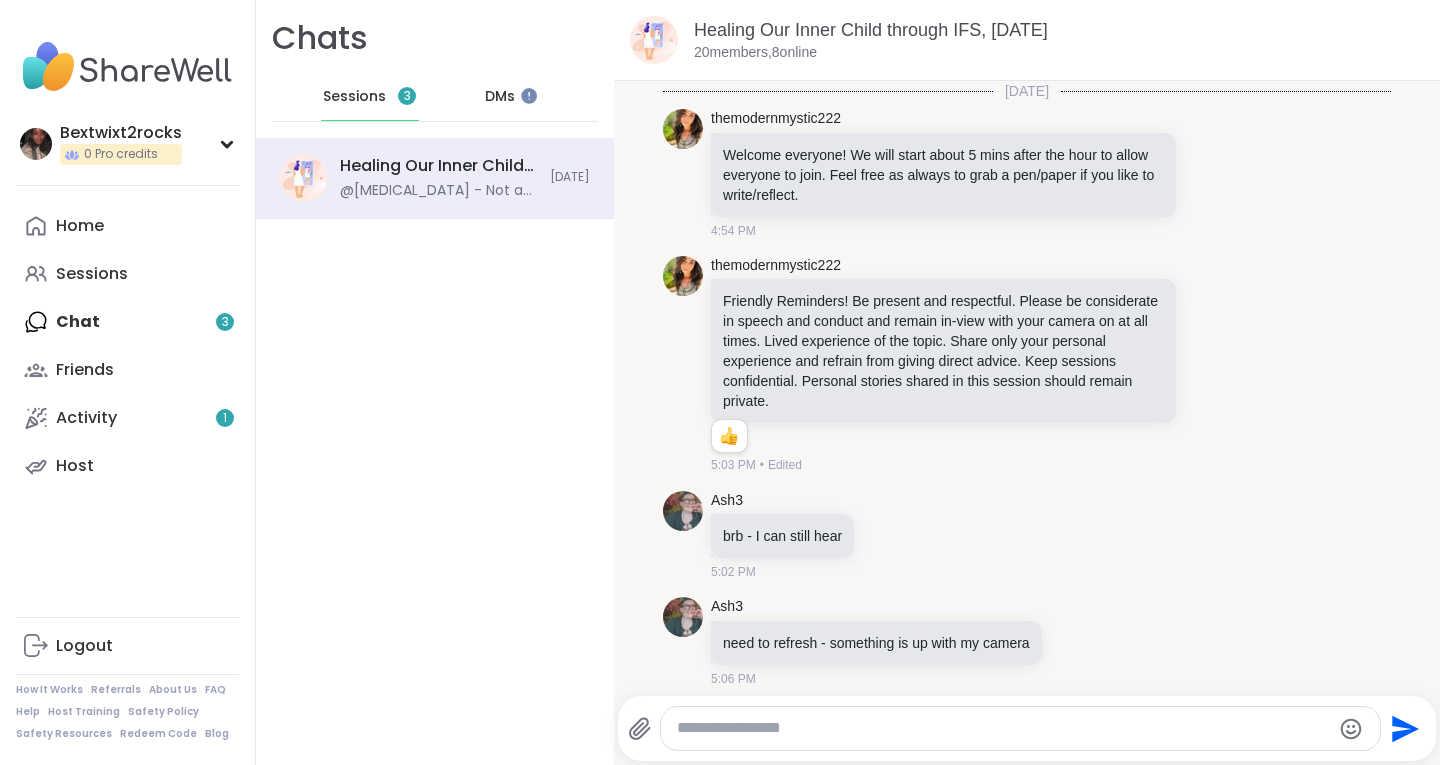 scroll, scrollTop: 636, scrollLeft: 0, axis: vertical 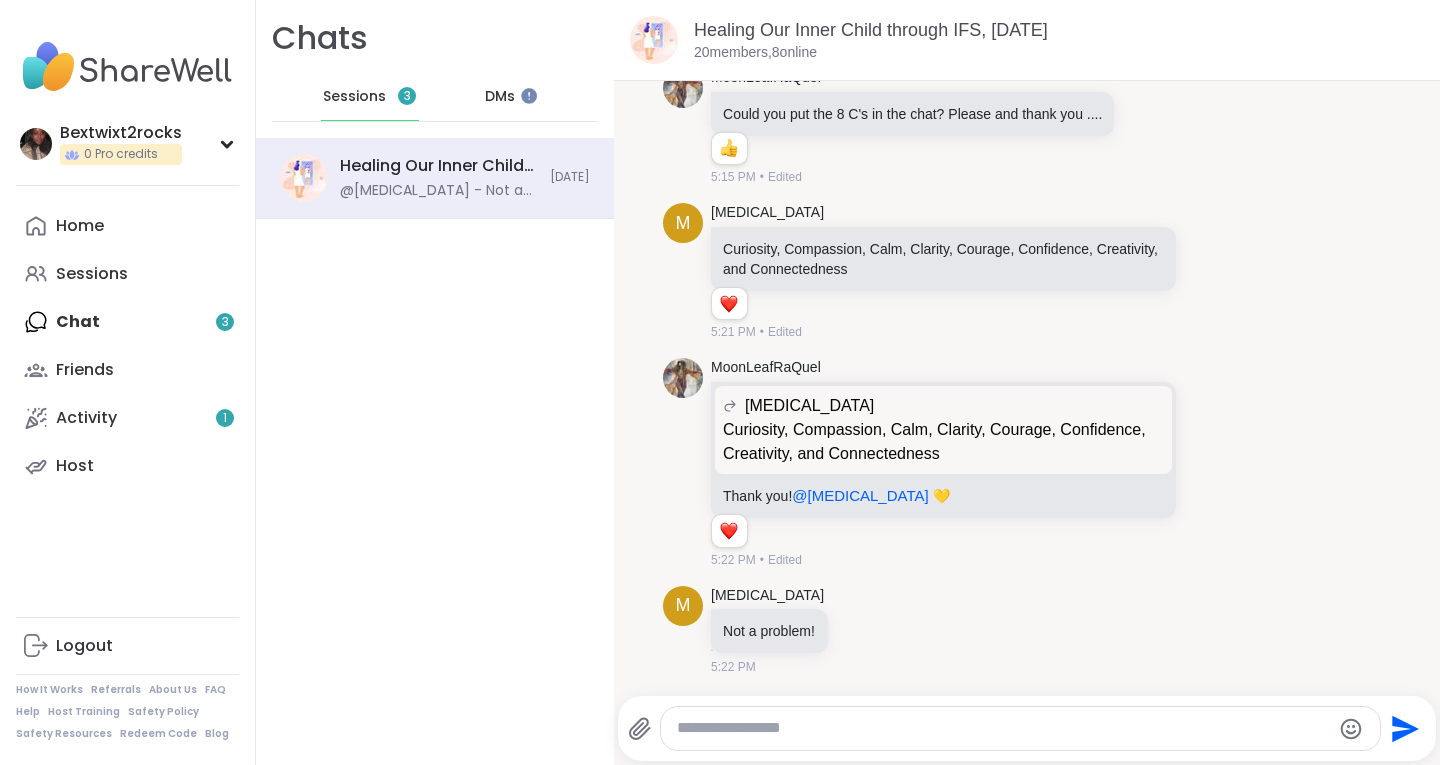 click at bounding box center [1020, 728] 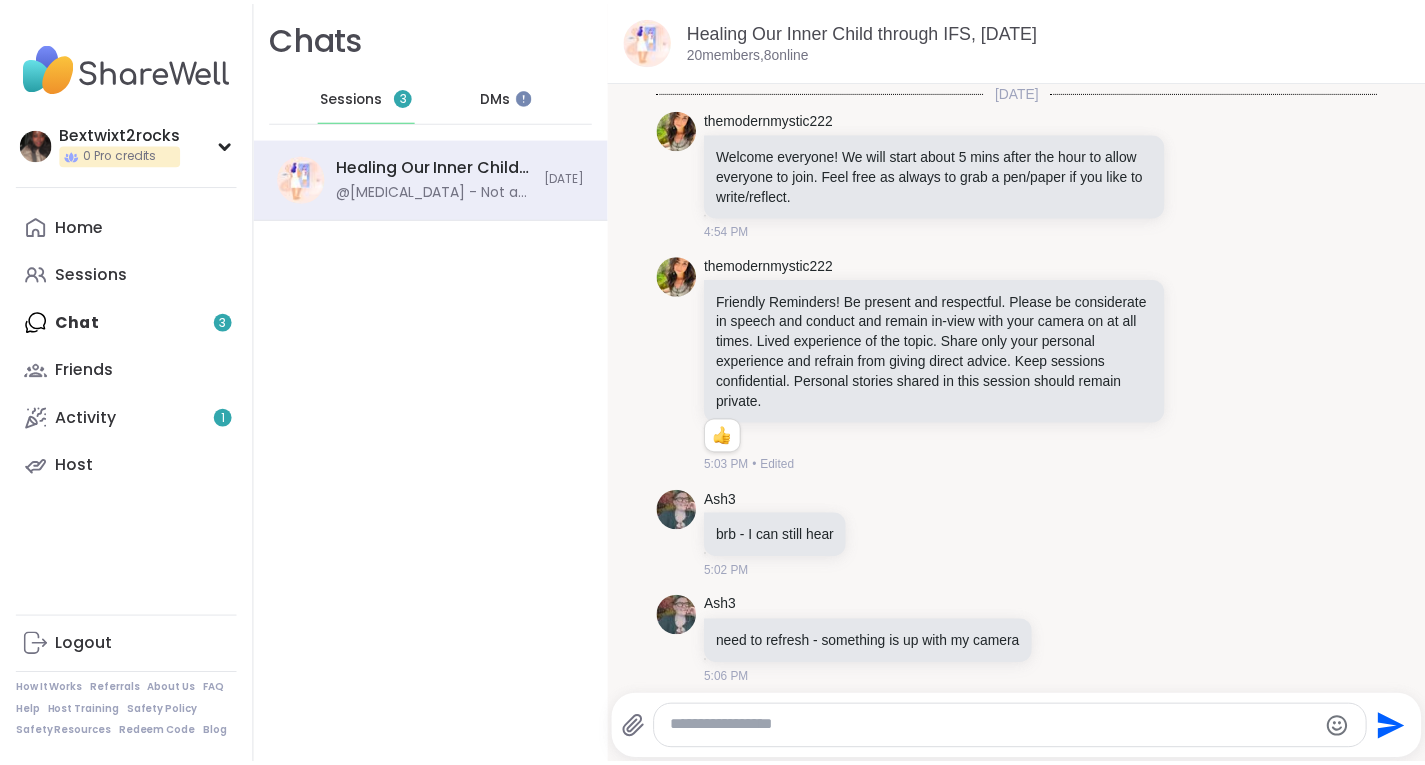 scroll, scrollTop: 636, scrollLeft: 0, axis: vertical 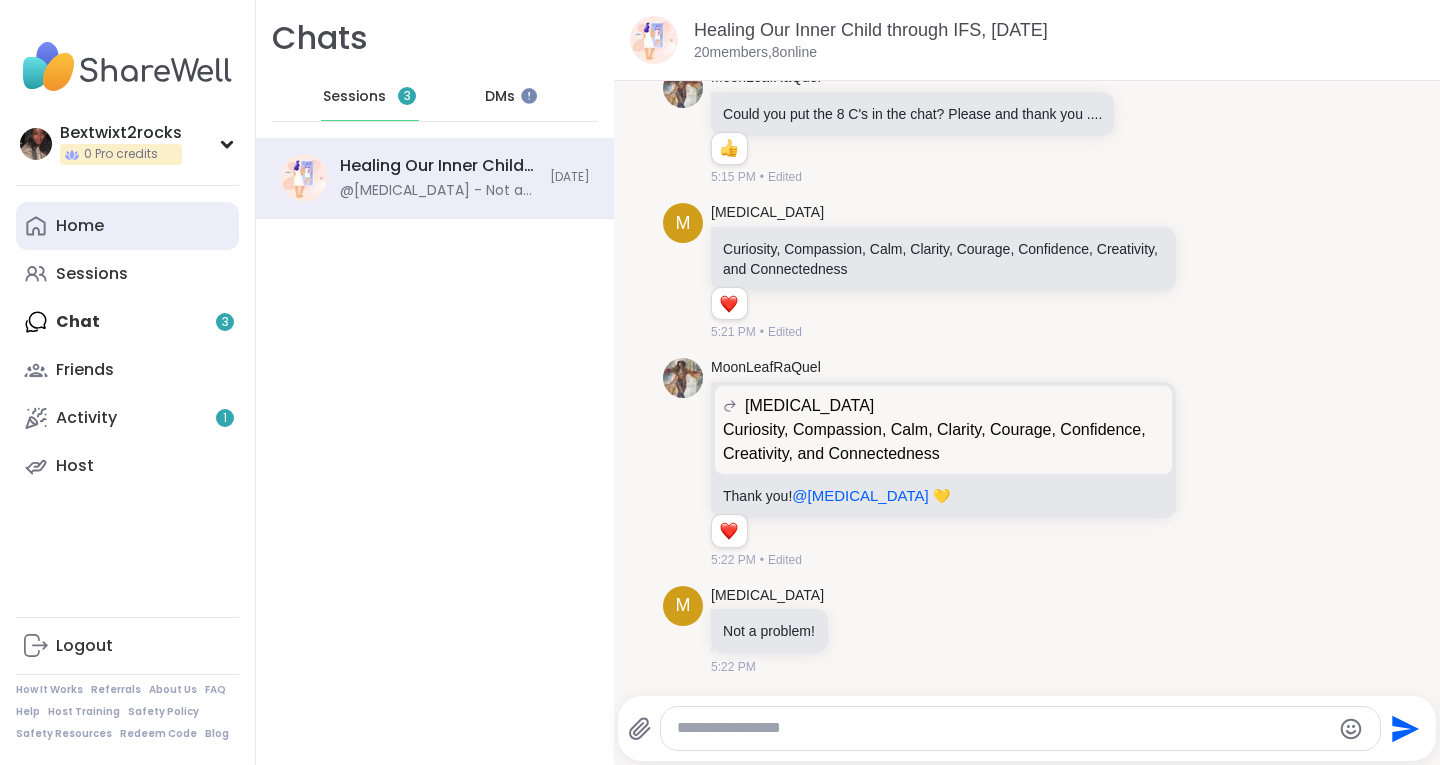 click on "Home" at bounding box center (127, 226) 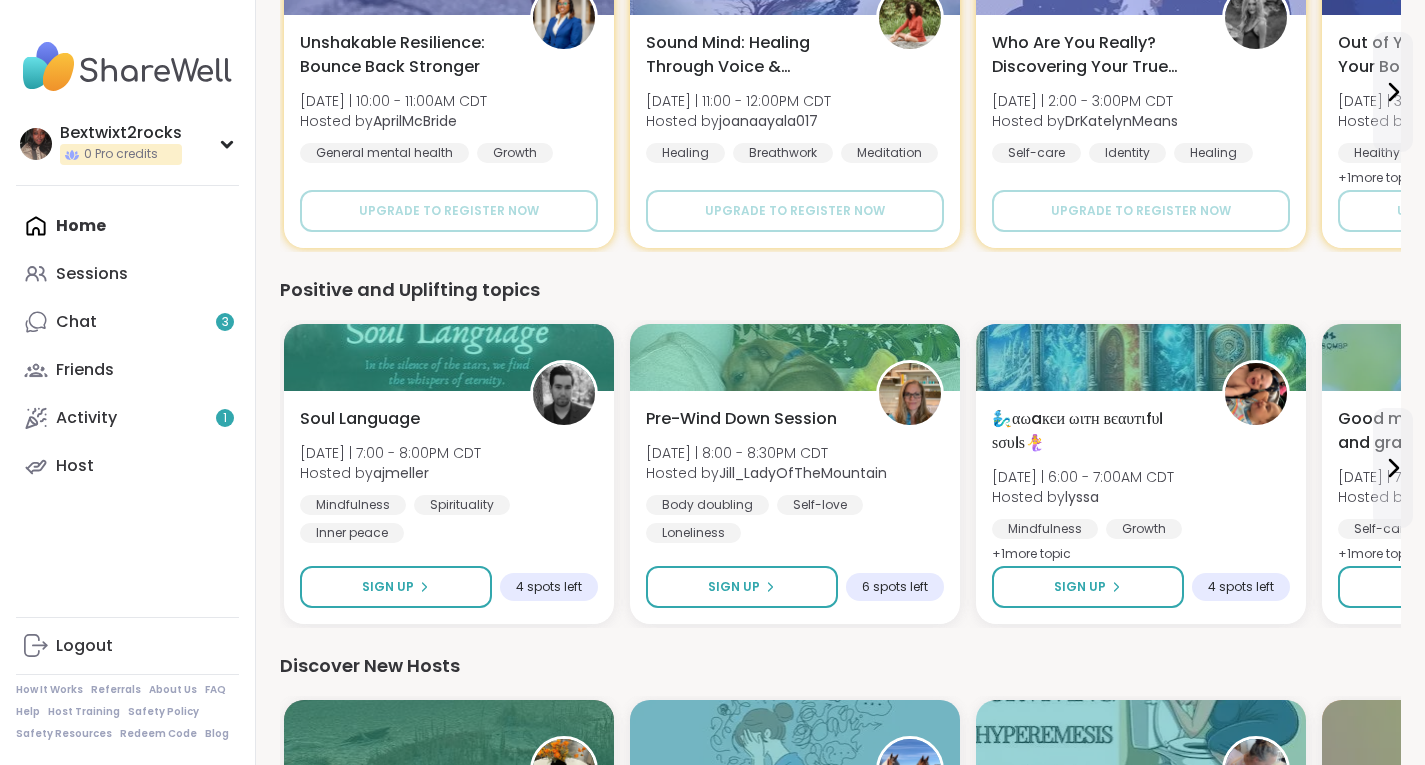 scroll, scrollTop: 1127, scrollLeft: 0, axis: vertical 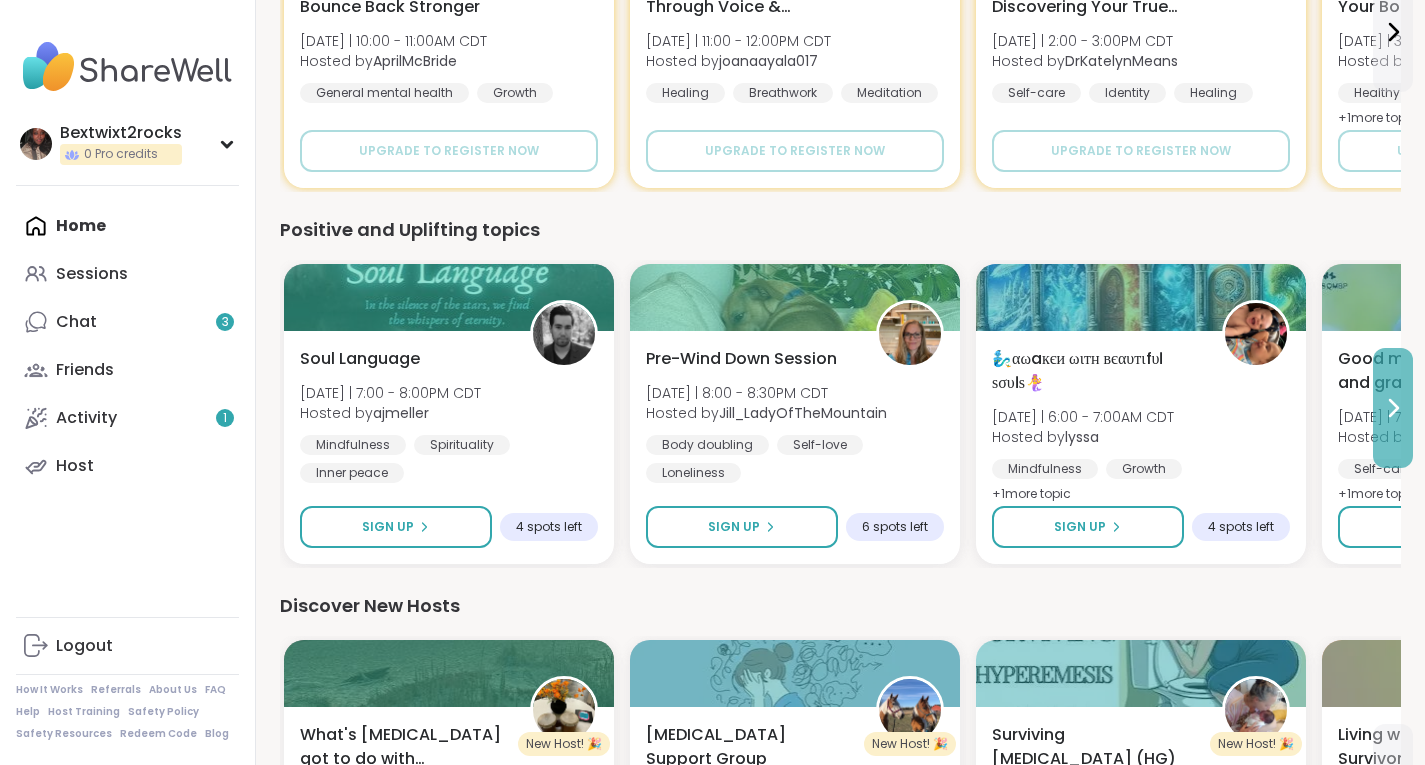 click 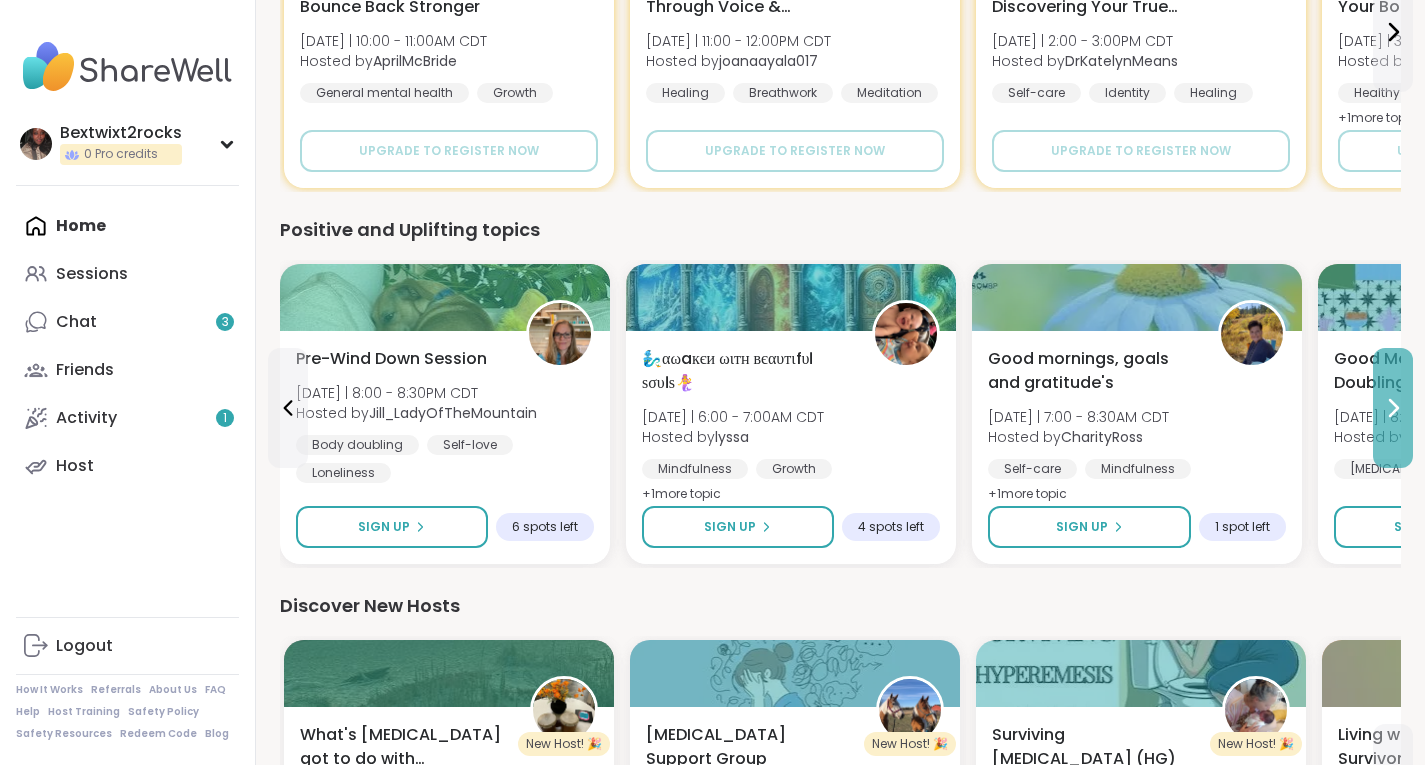 click 